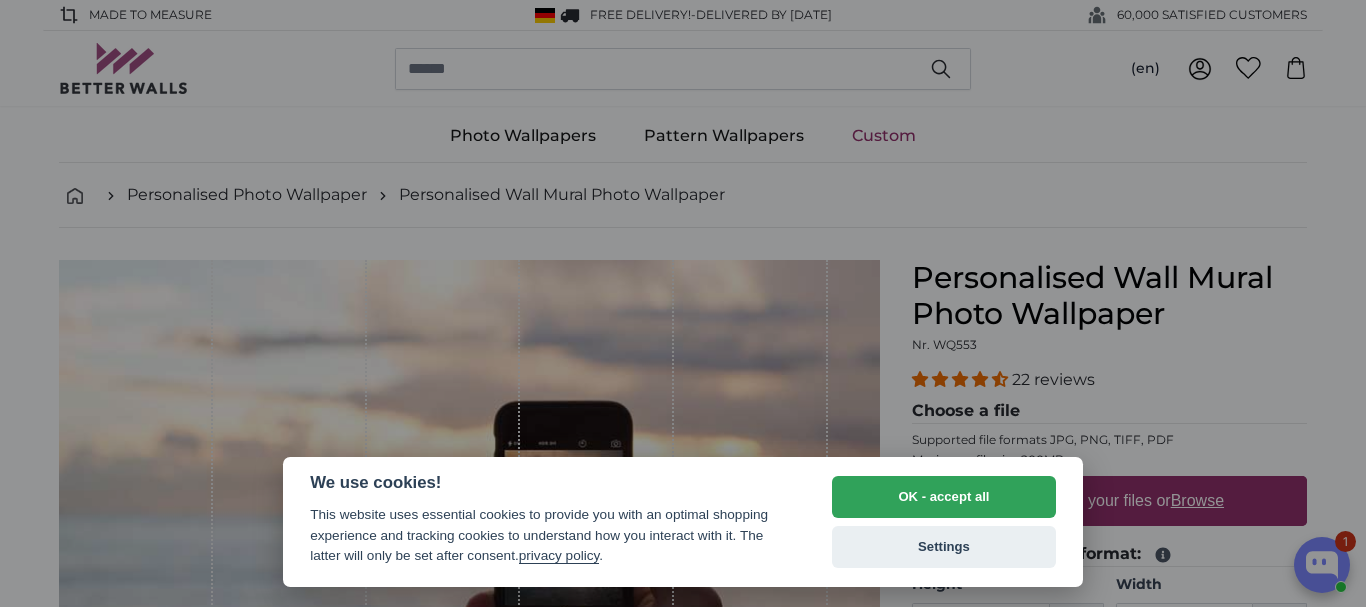 scroll, scrollTop: 0, scrollLeft: 0, axis: both 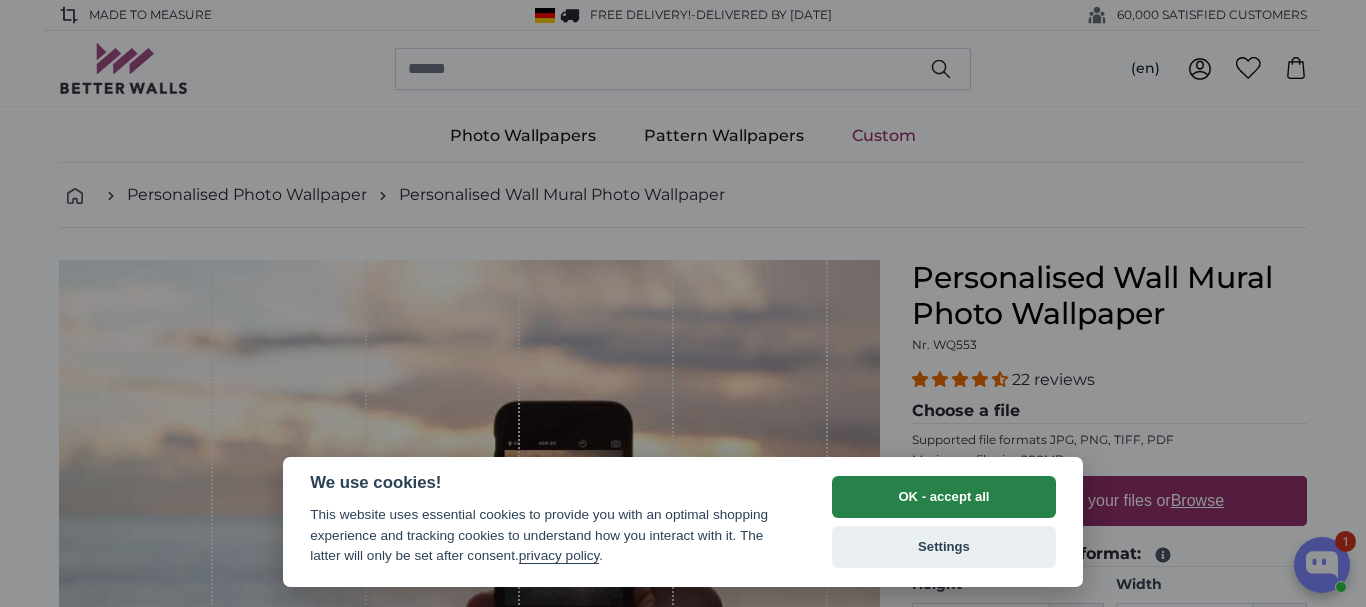 click on "OK - accept all" at bounding box center (944, 497) 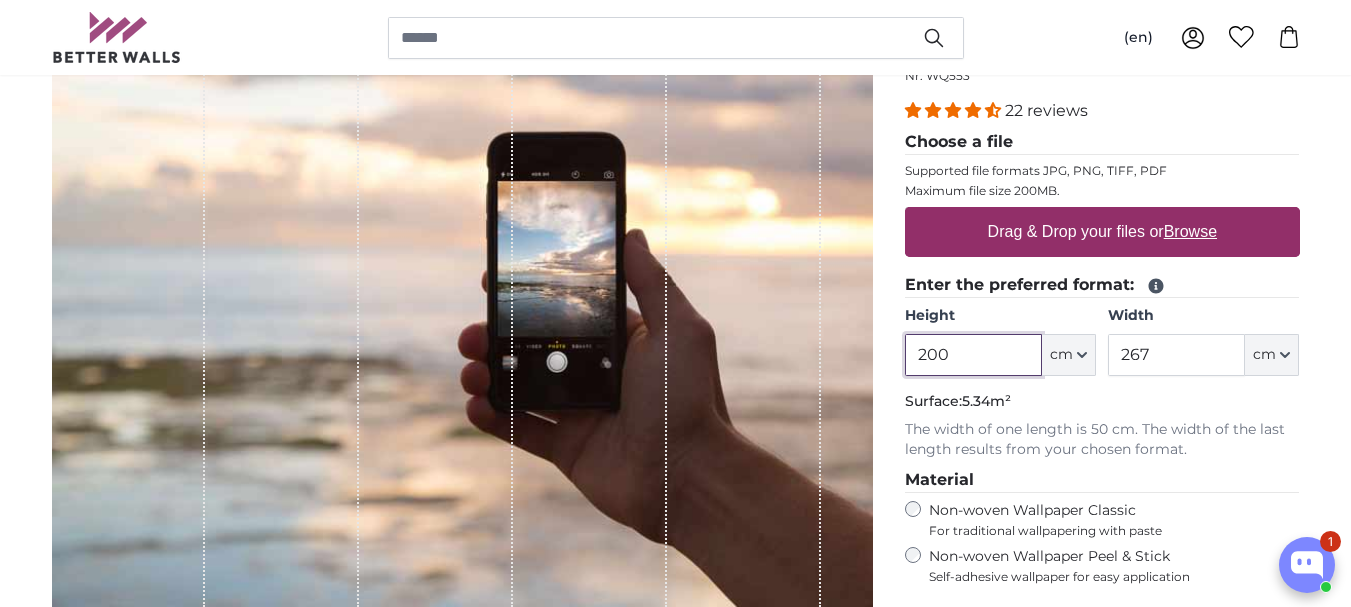 scroll, scrollTop: 238, scrollLeft: 0, axis: vertical 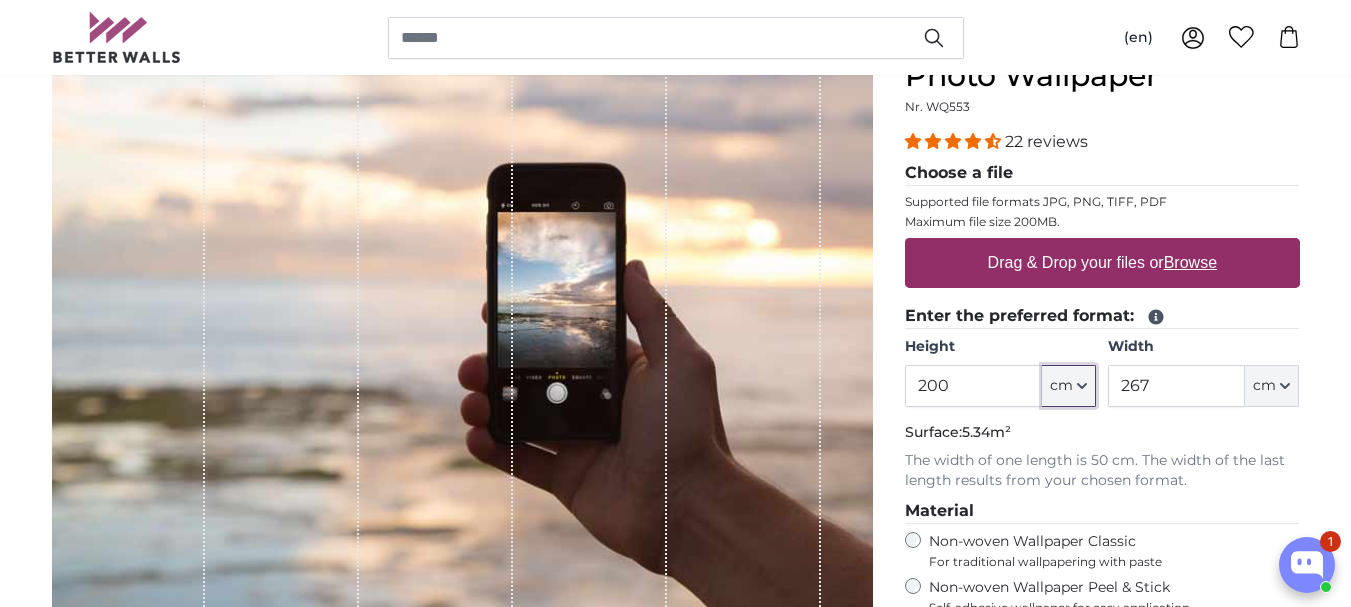 click 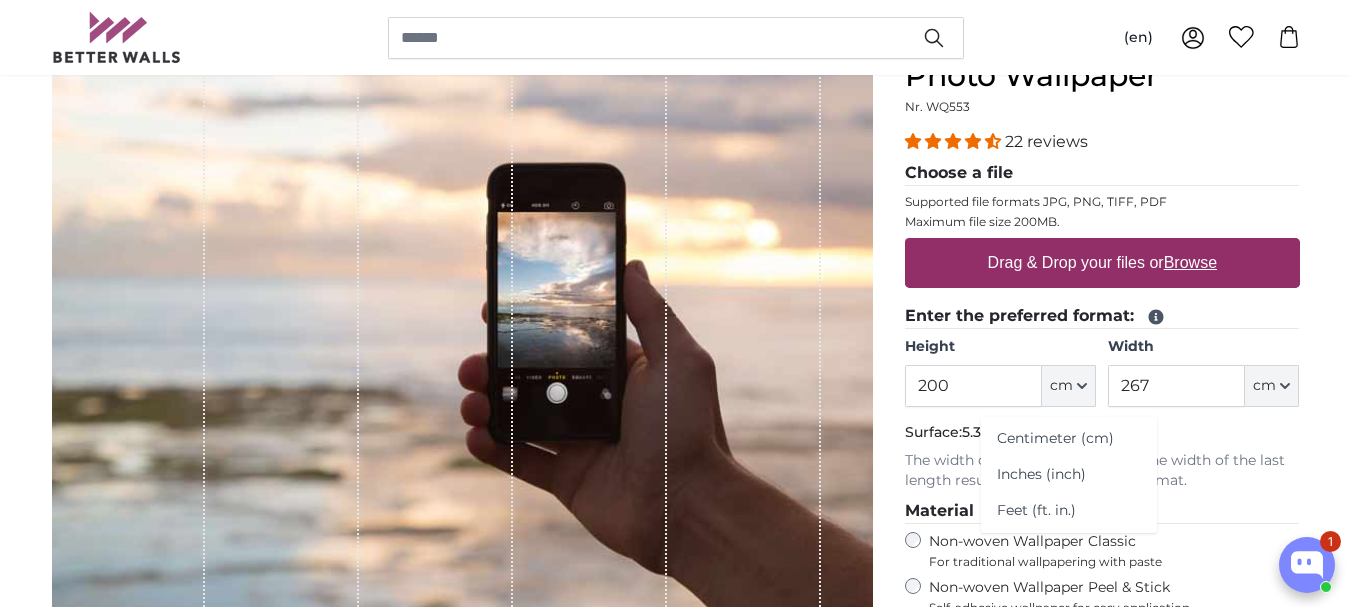 click on "Feet (ft. in.)" 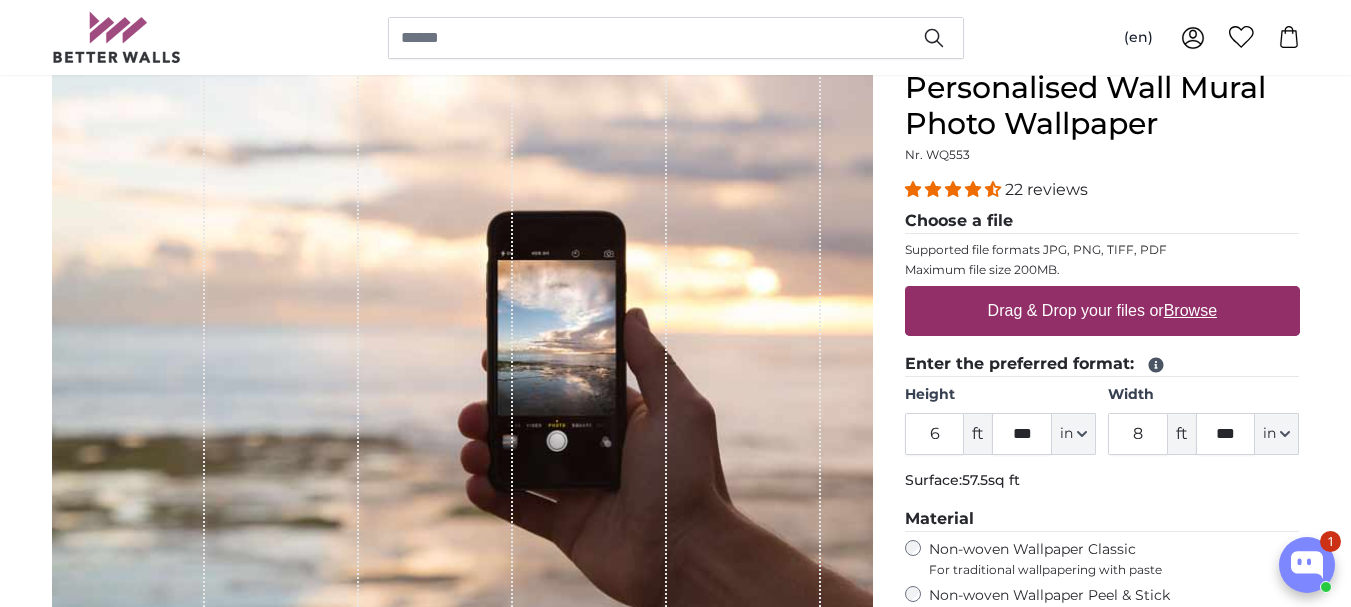 scroll, scrollTop: 238, scrollLeft: 0, axis: vertical 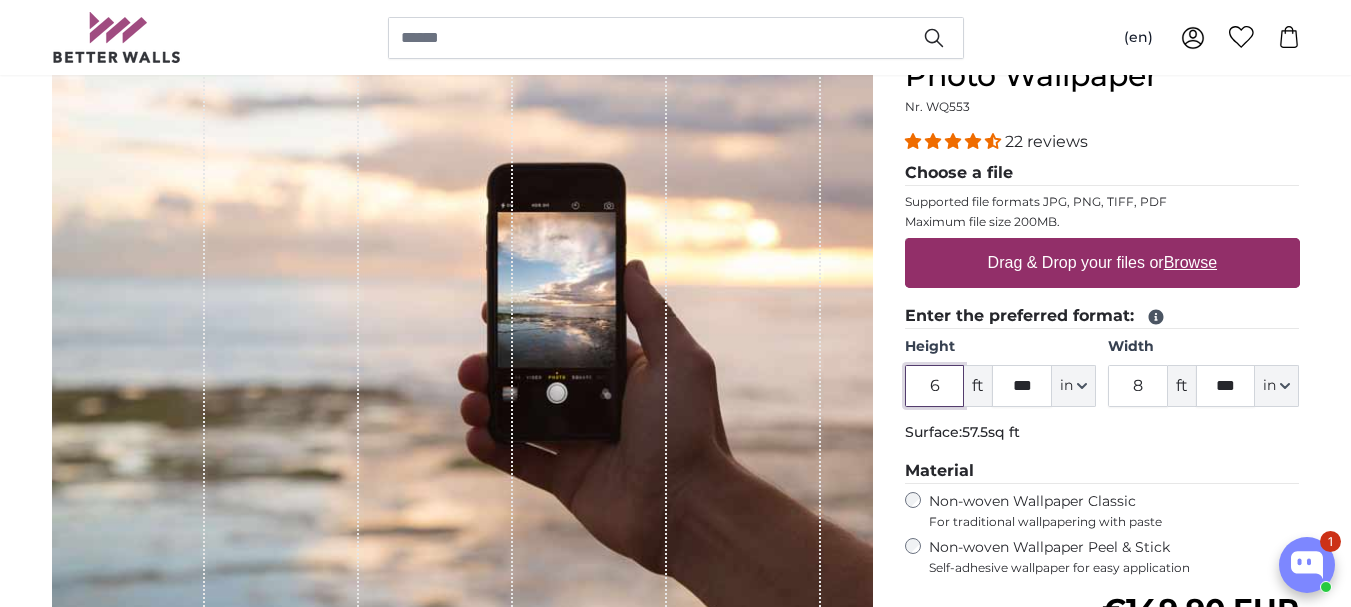 click on "6" at bounding box center [935, 386] 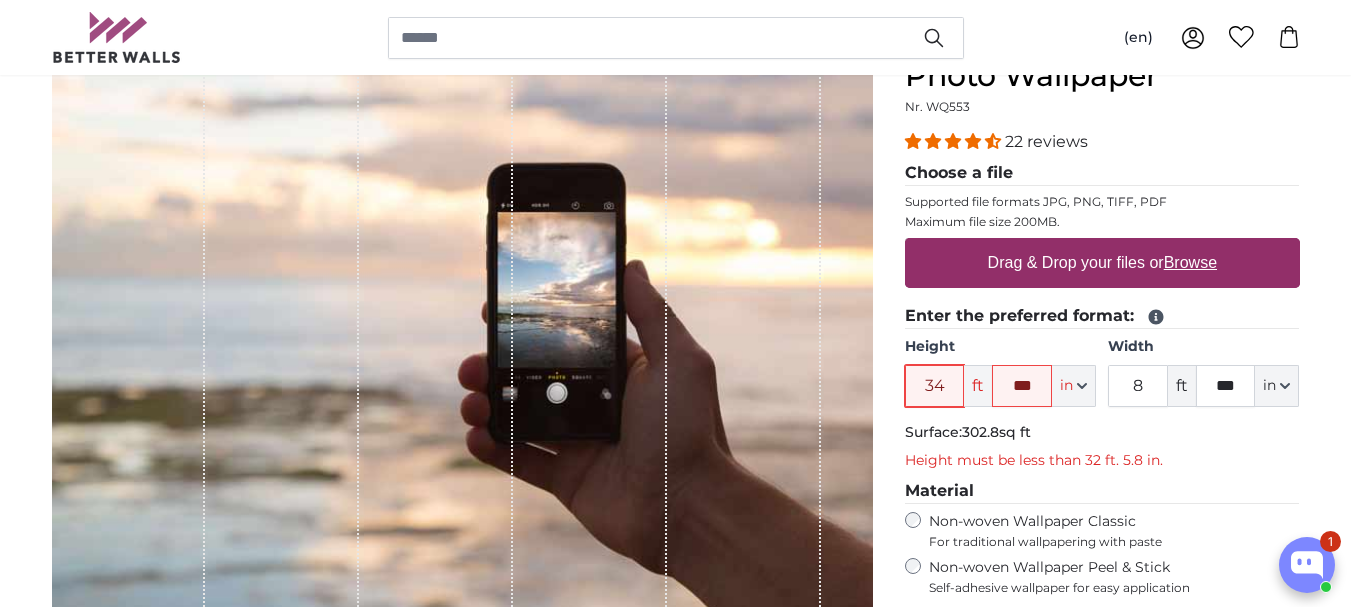 drag, startPoint x: 943, startPoint y: 387, endPoint x: 925, endPoint y: 390, distance: 18.248287 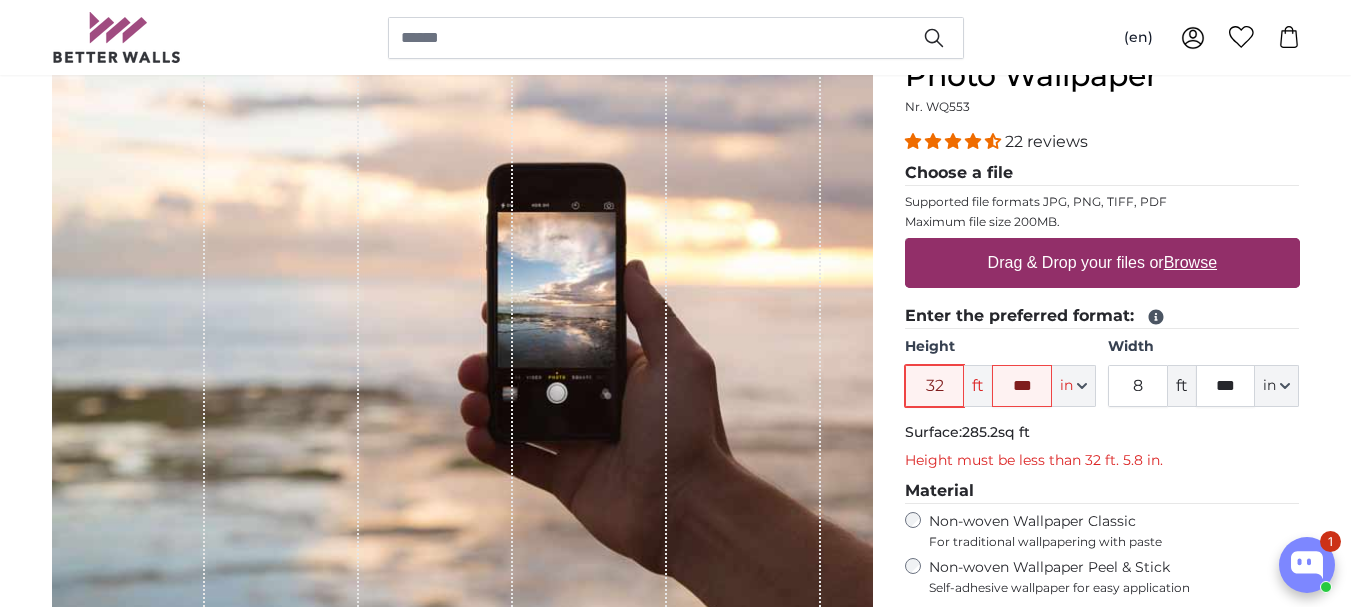 type on "32" 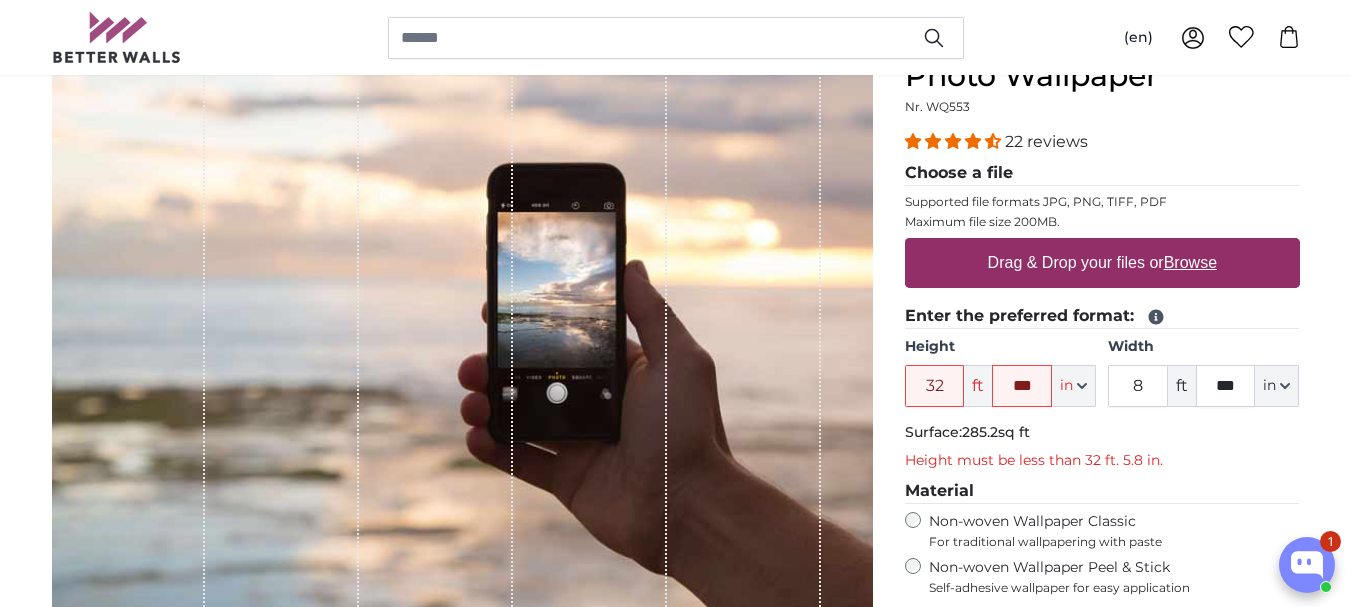 click on "Enter the preferred format:
Height
32
ft
***
in
Centimeter (cm)
Inches (inch)
Feet (ft. in.)
Width
8
ft
***
in" 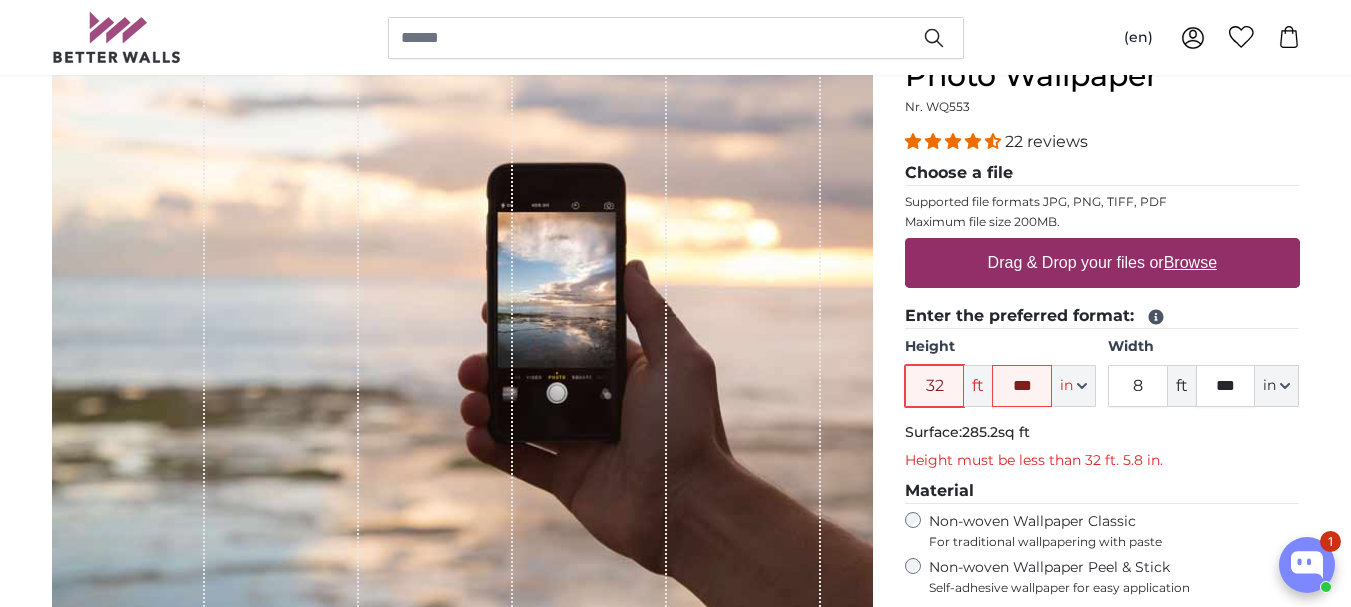 click on "32" at bounding box center (935, 386) 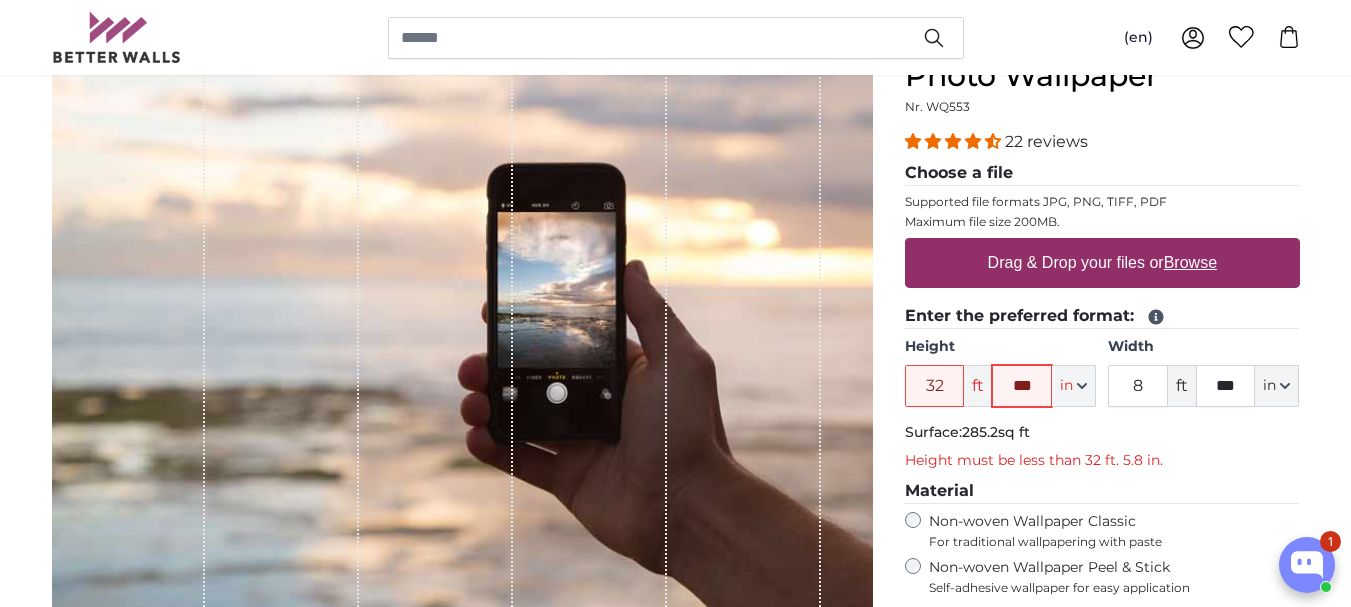 click on "***" 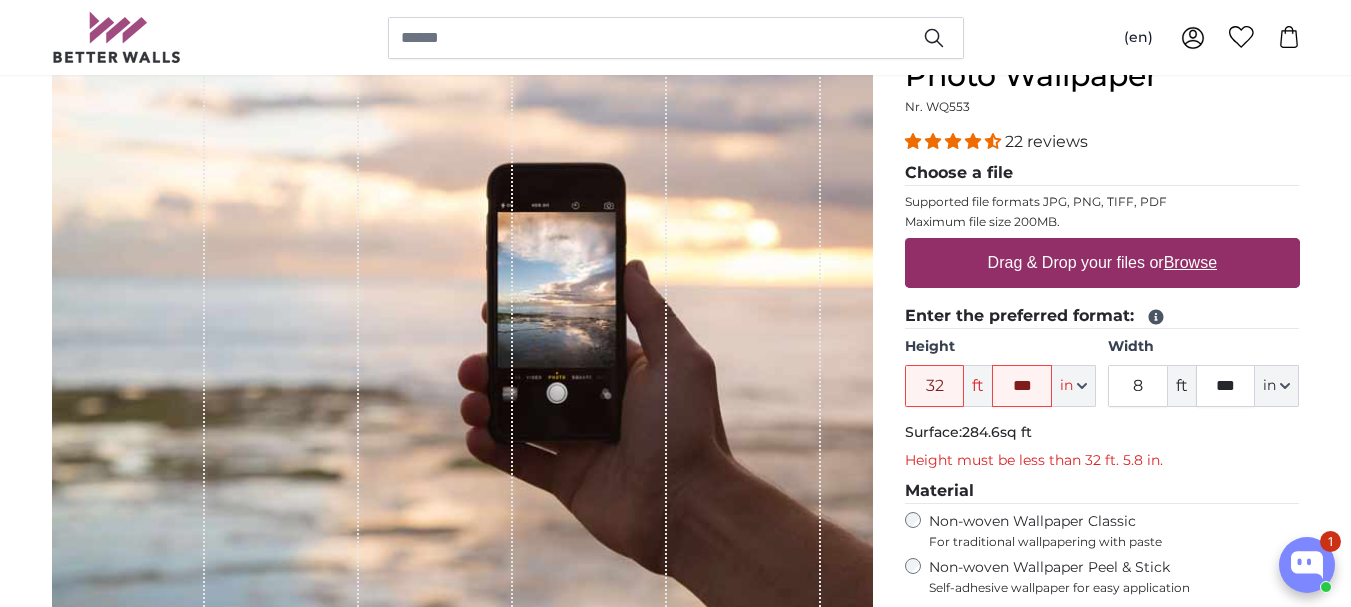 click on "Enter the preferred format:
Height
32
ft
***
in
Centimeter (cm)
Inches (inch)
Feet (ft. in.)
Width
8
ft
***
in" 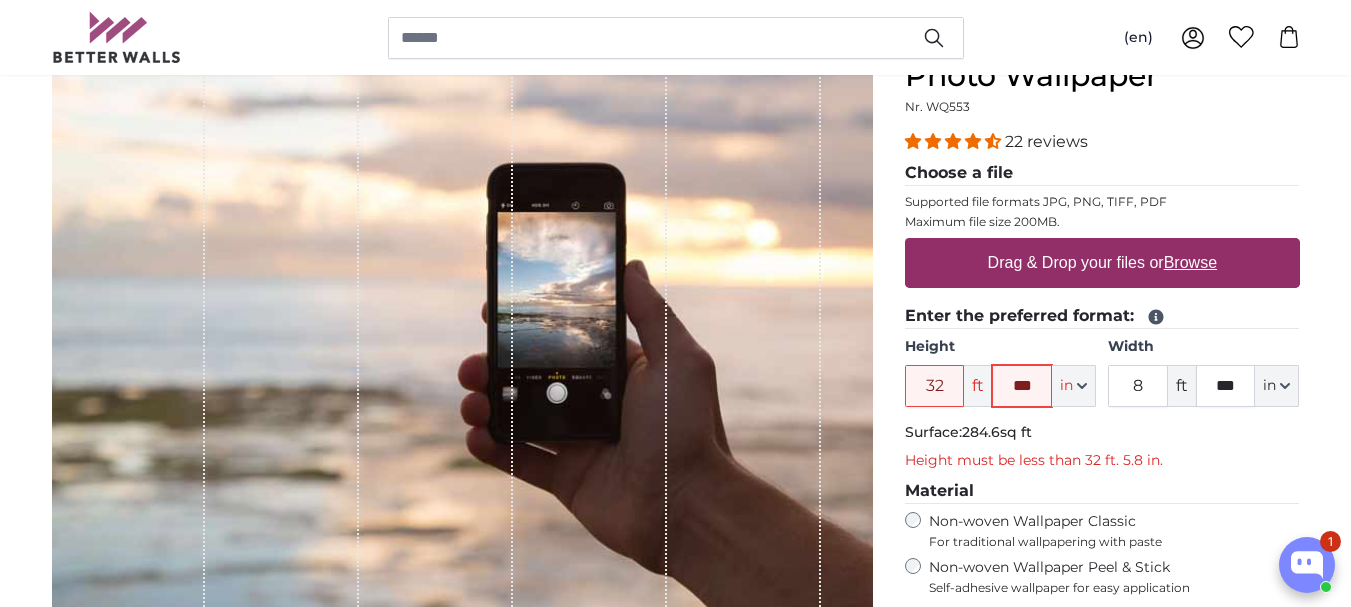 drag, startPoint x: 1009, startPoint y: 385, endPoint x: 1037, endPoint y: 385, distance: 28 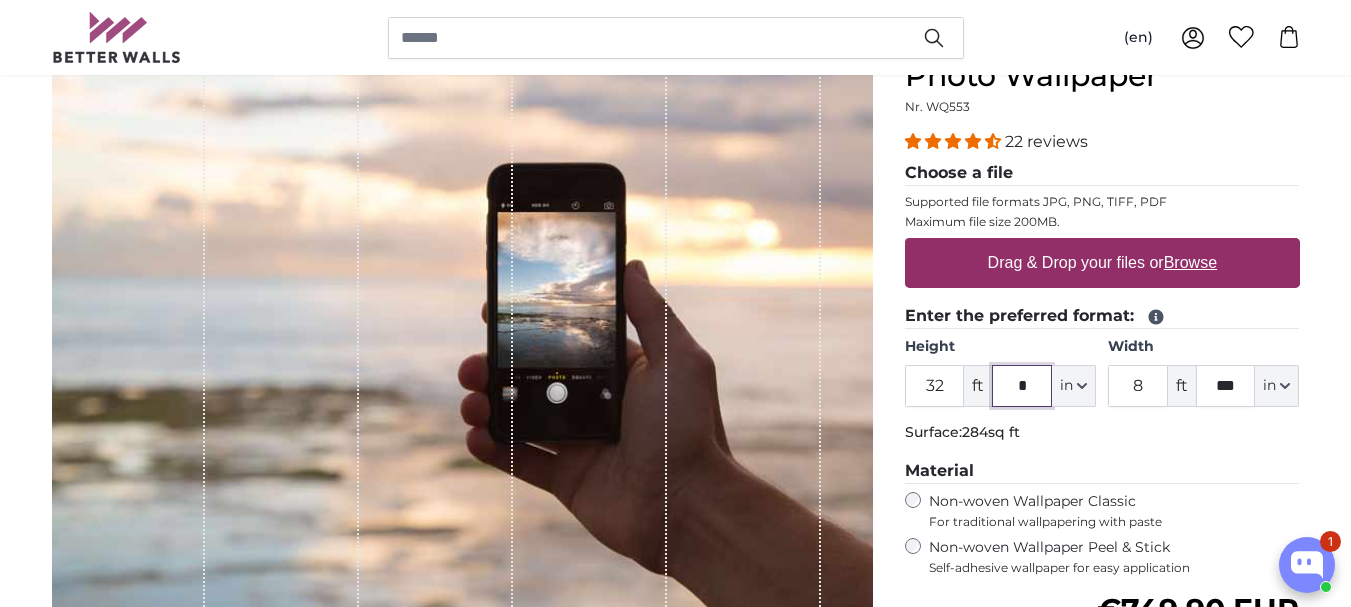 type on "*" 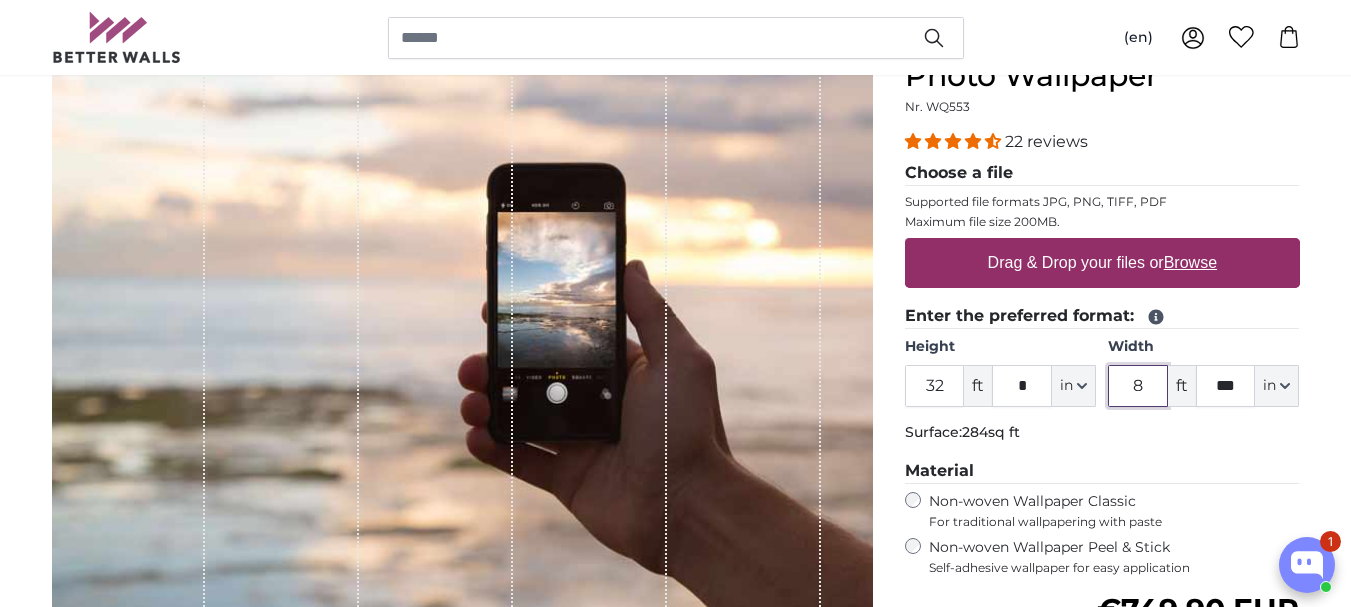 drag, startPoint x: 1147, startPoint y: 387, endPoint x: 1129, endPoint y: 397, distance: 20.59126 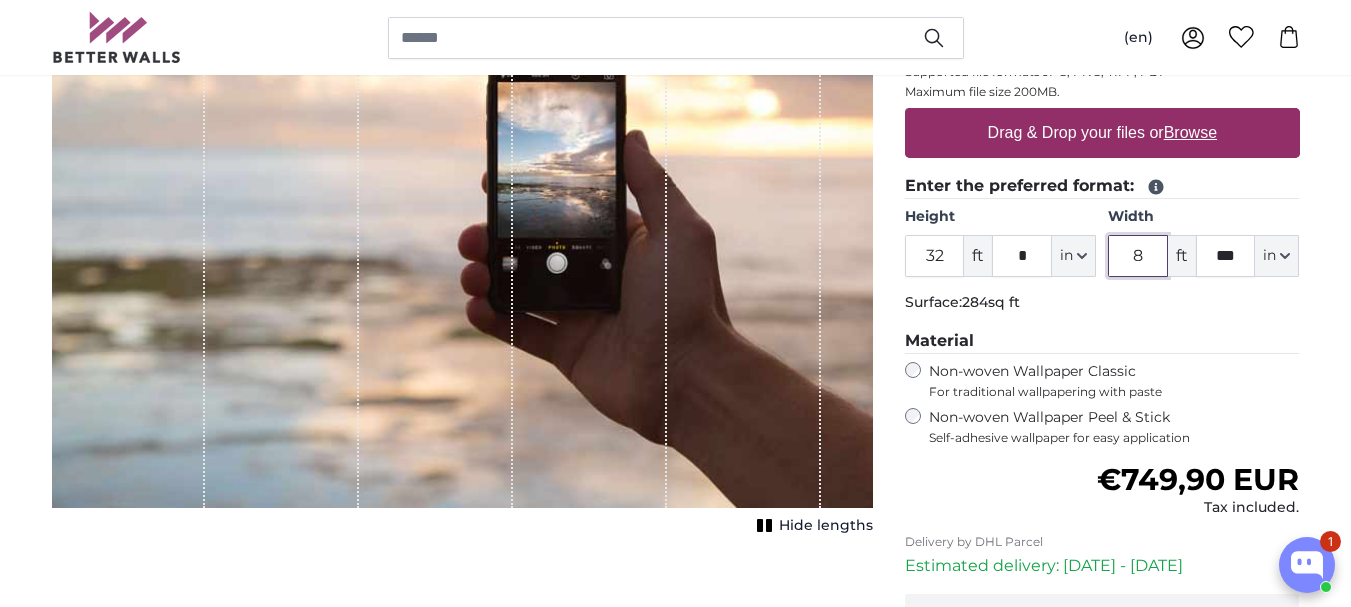 scroll, scrollTop: 238, scrollLeft: 0, axis: vertical 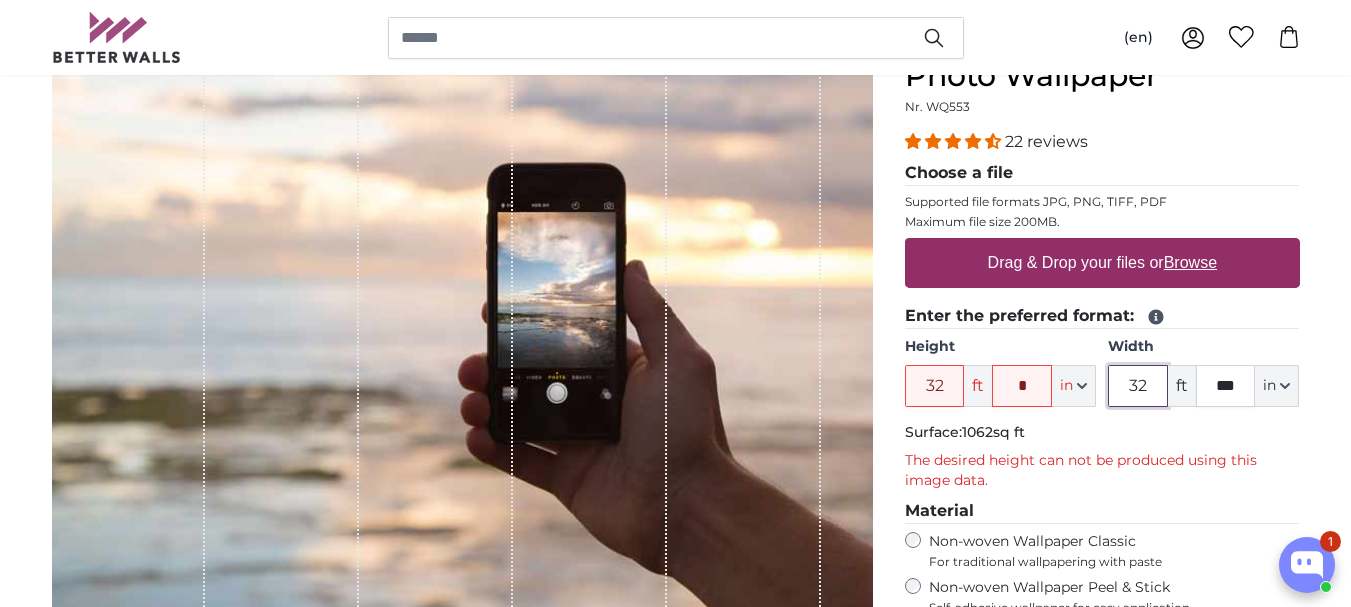 type on "32" 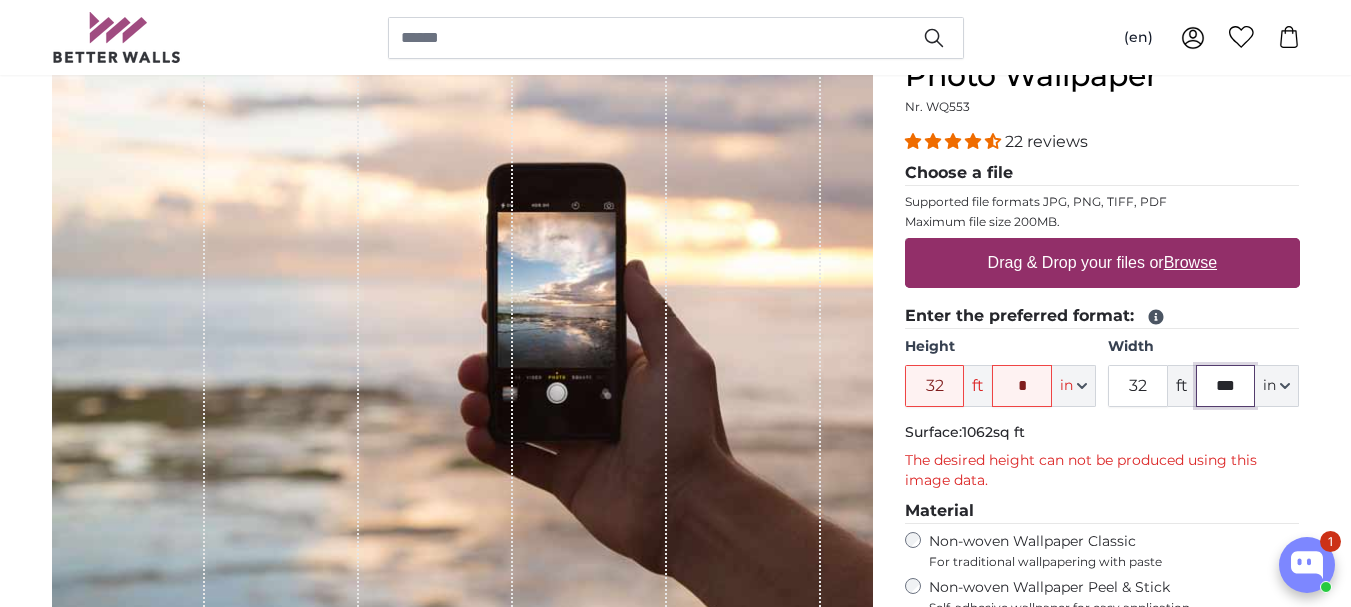 click on "***" 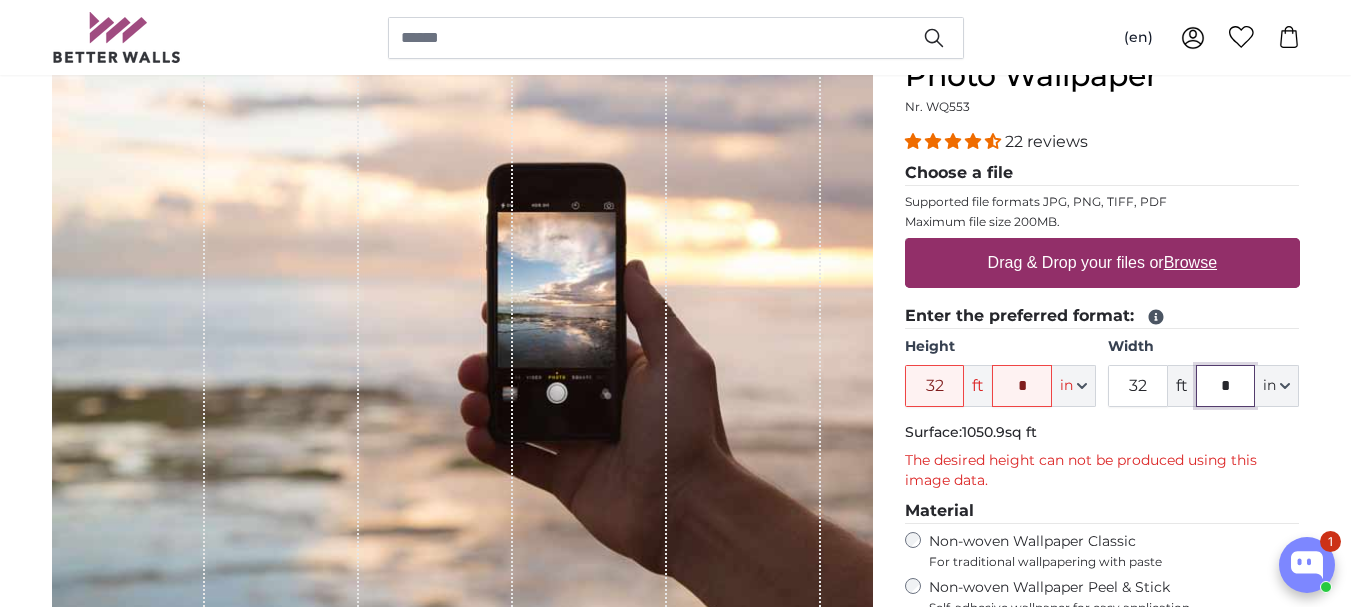 type on "*" 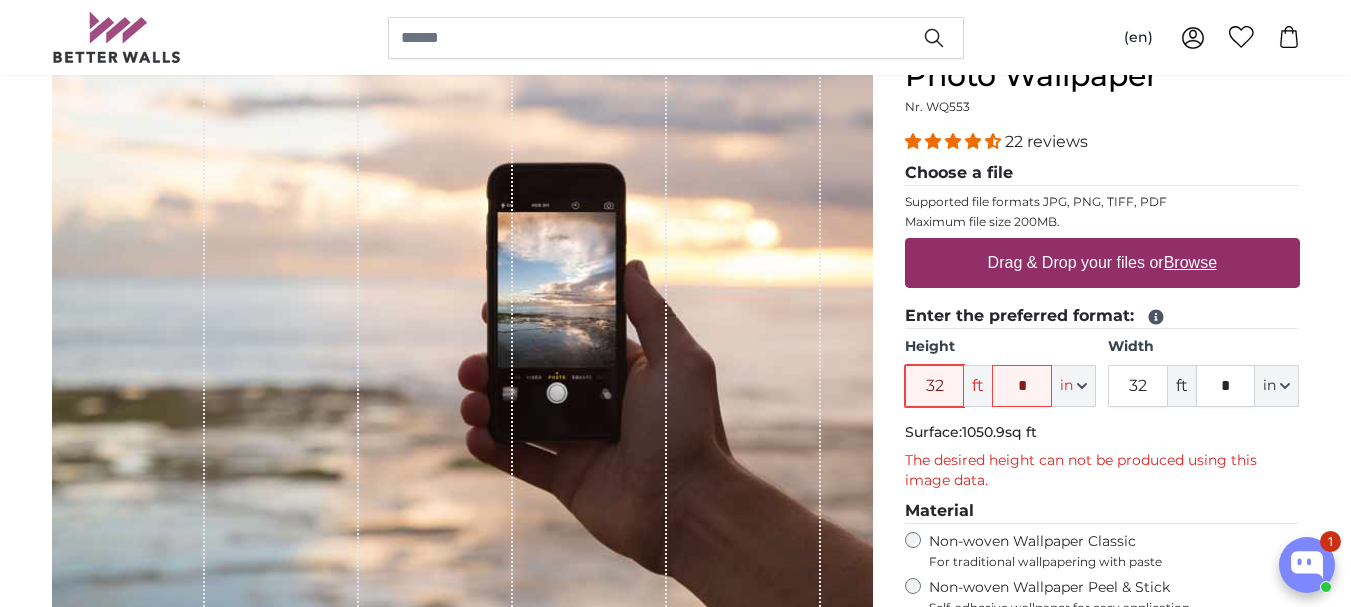 click on "32" at bounding box center (935, 386) 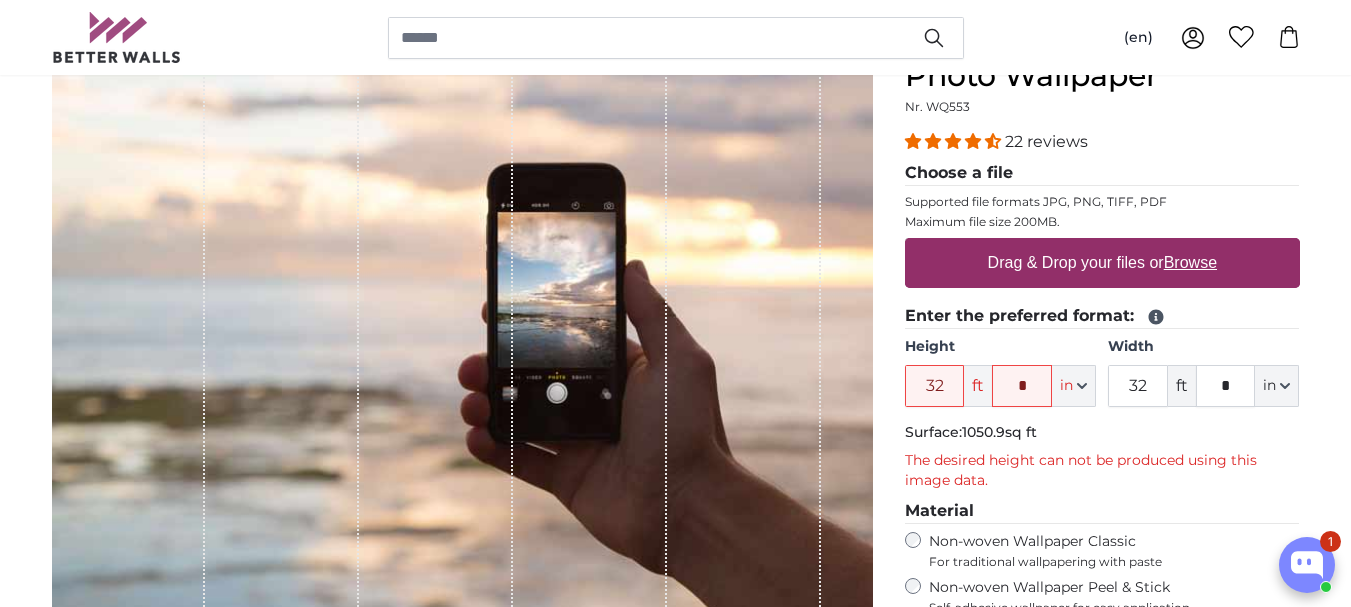 click on "Surface:  1050.9sq ft" 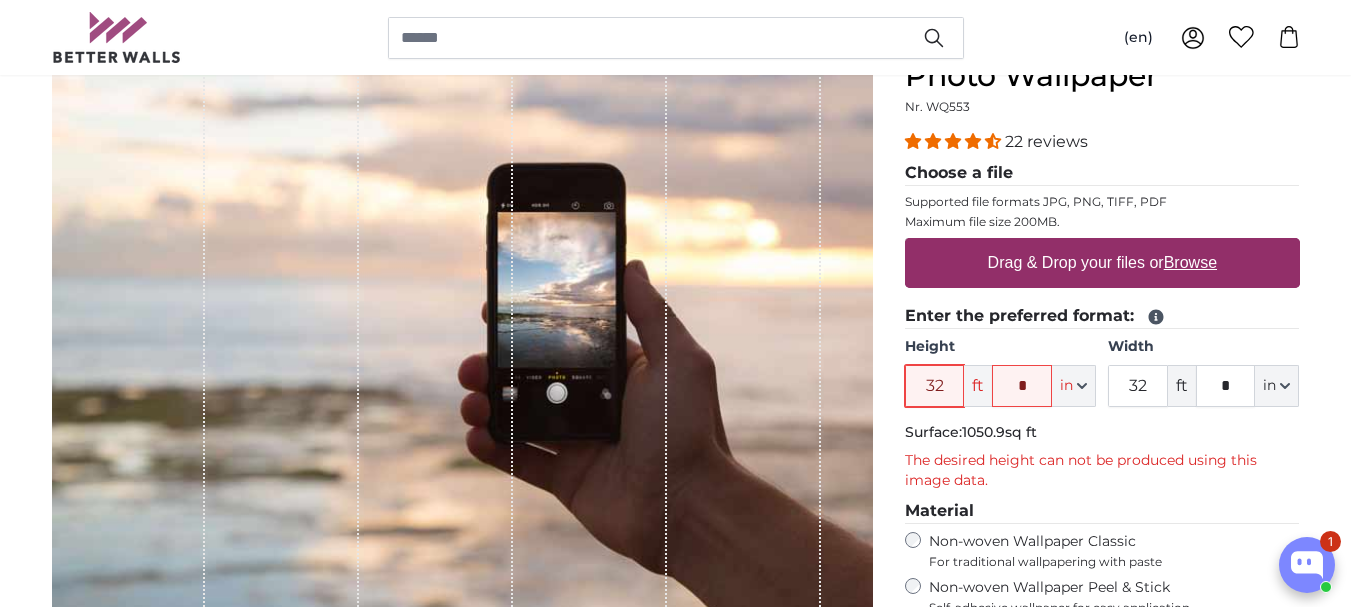 click on "32" at bounding box center (935, 386) 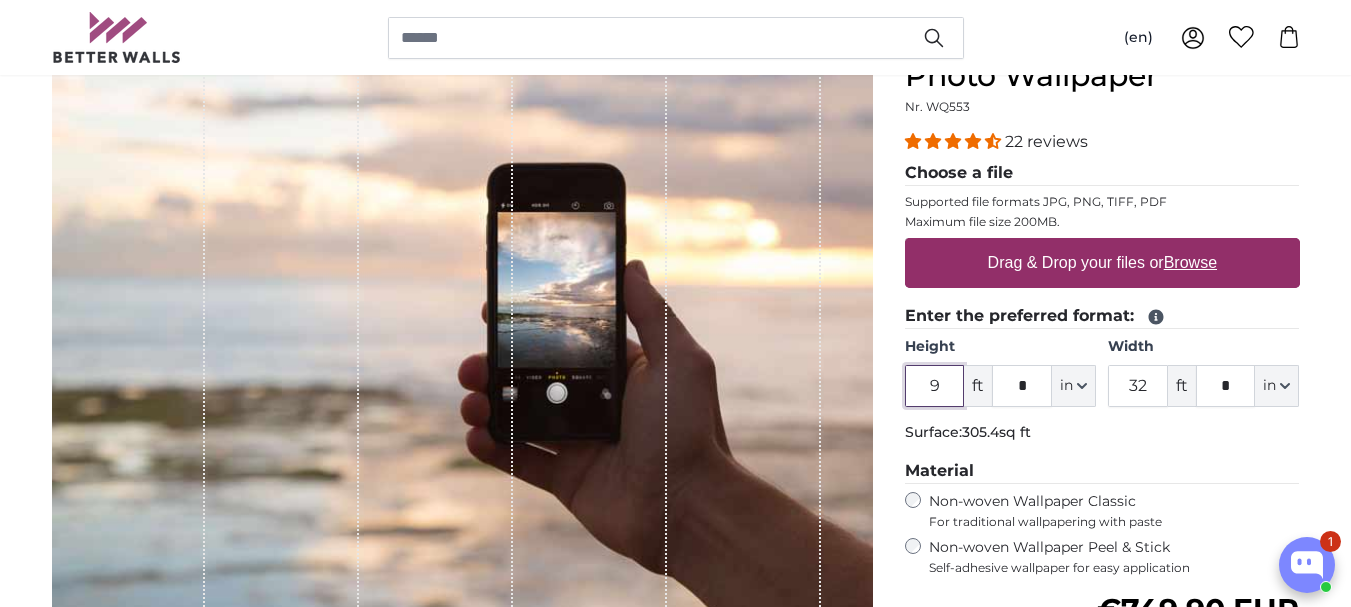 type on "9" 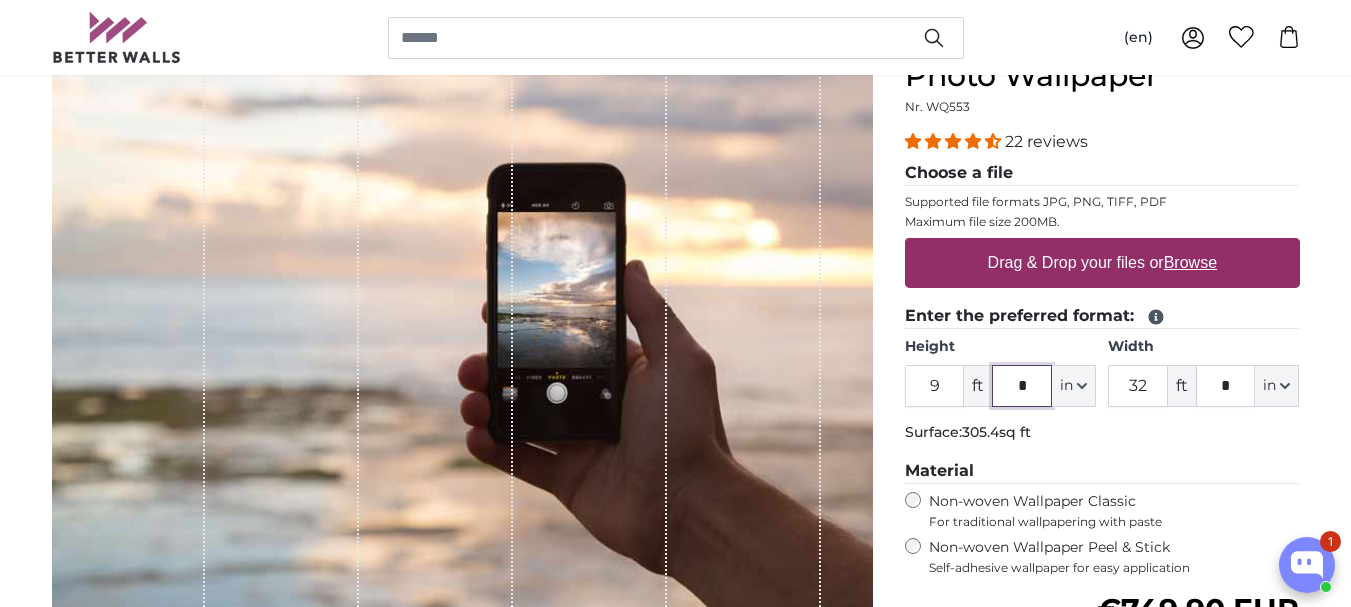 click on "*" 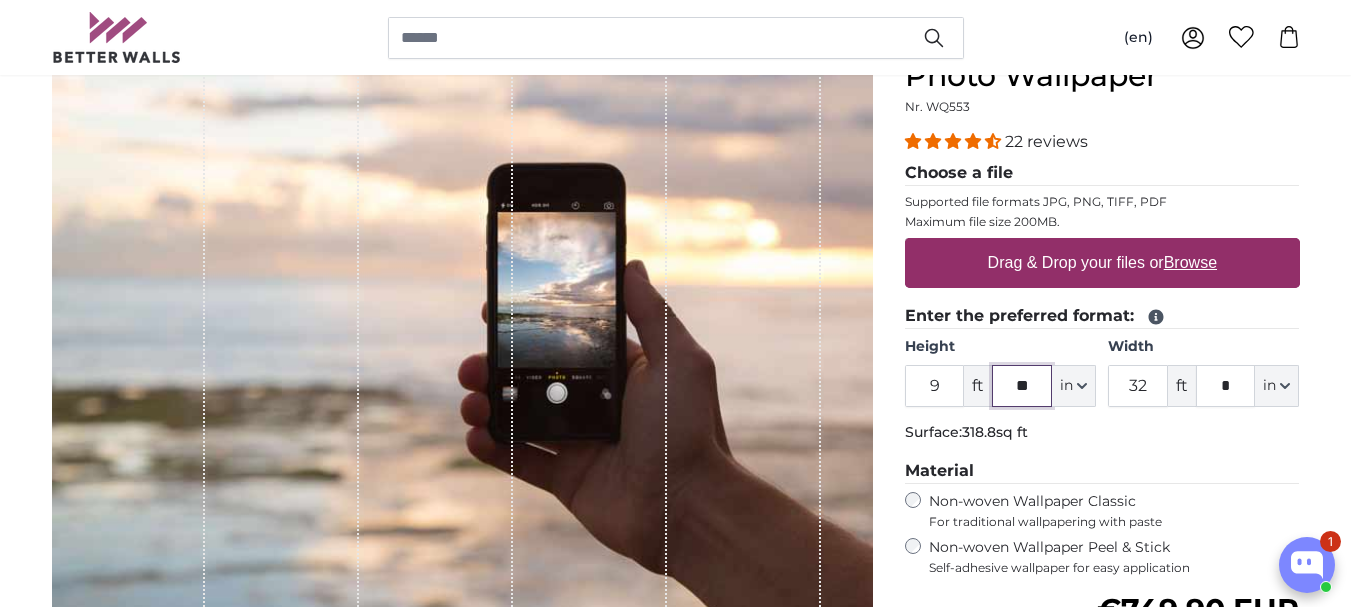 type on "**" 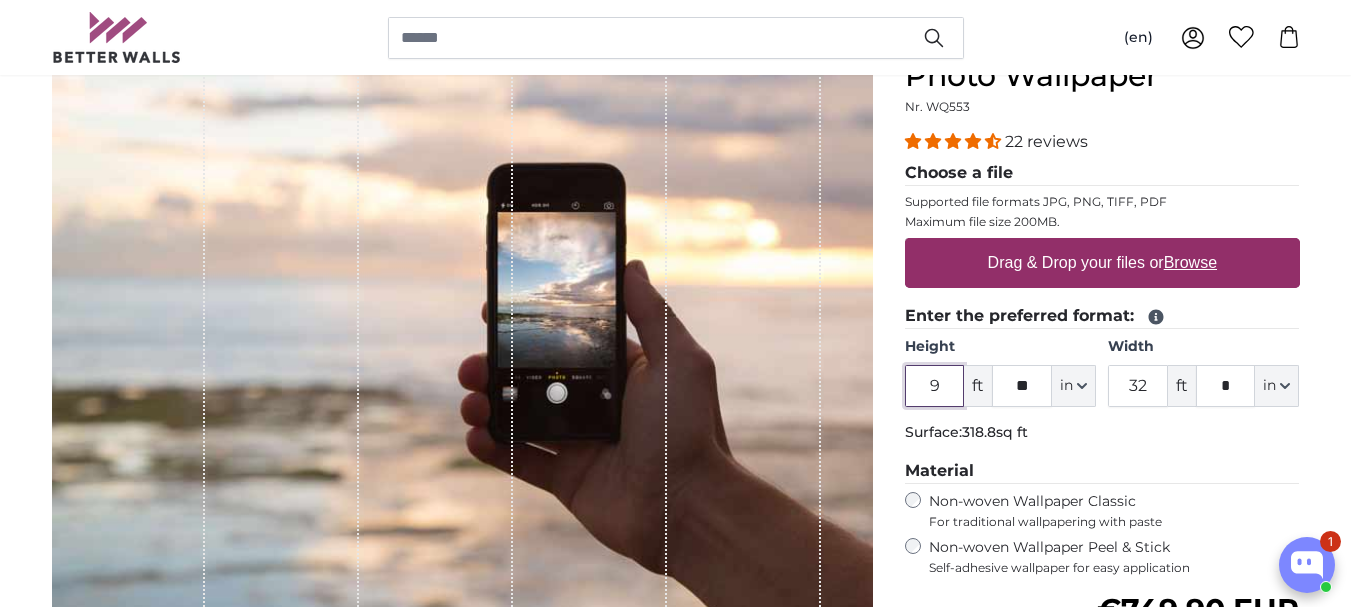 click on "9" at bounding box center (935, 386) 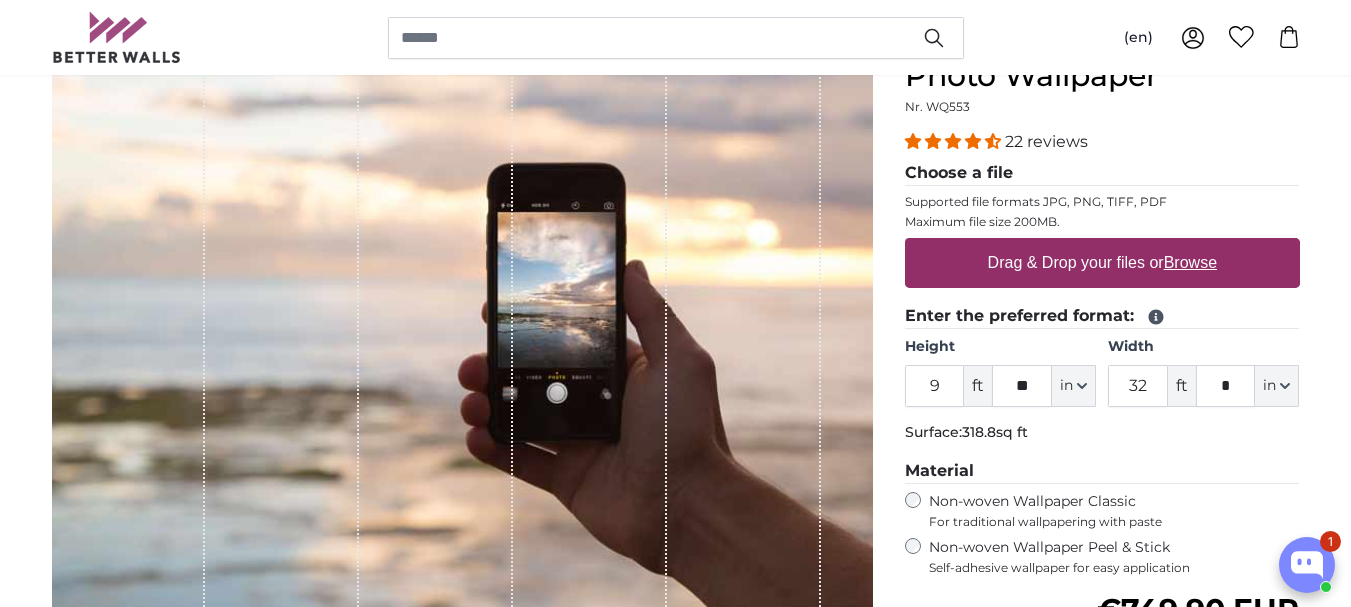 click on "Drag & Drop your files or  Browse" at bounding box center [1101, 263] 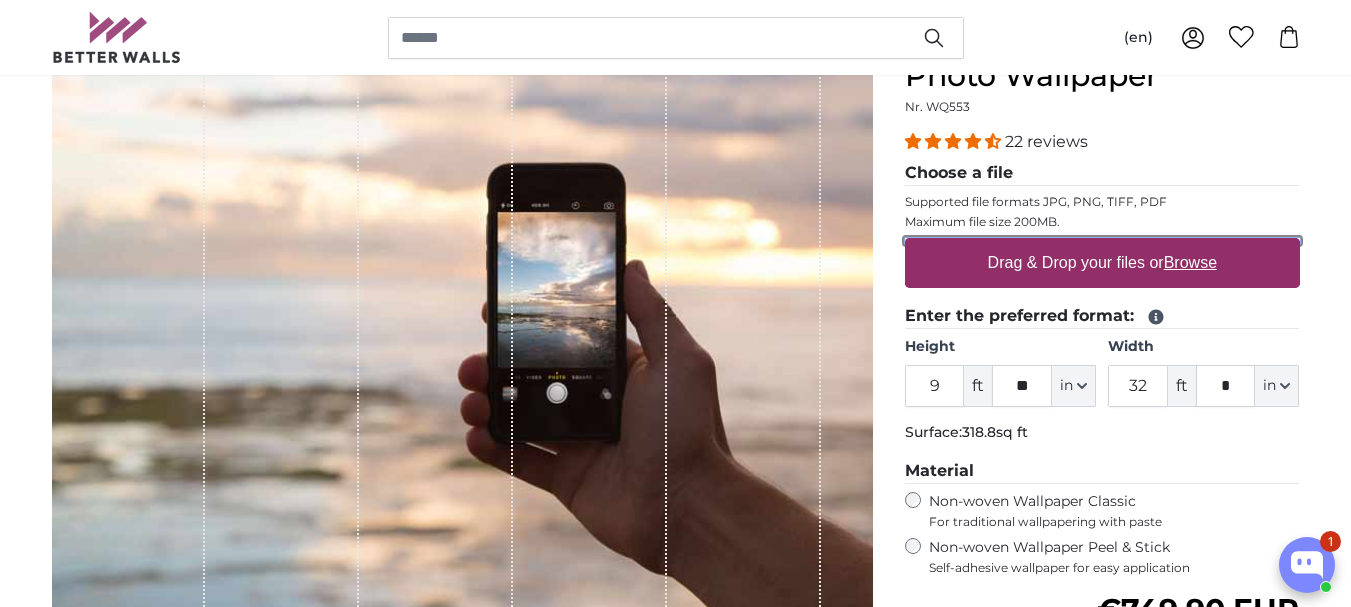 click on "Drag & Drop your files or  Browse" at bounding box center [1102, 241] 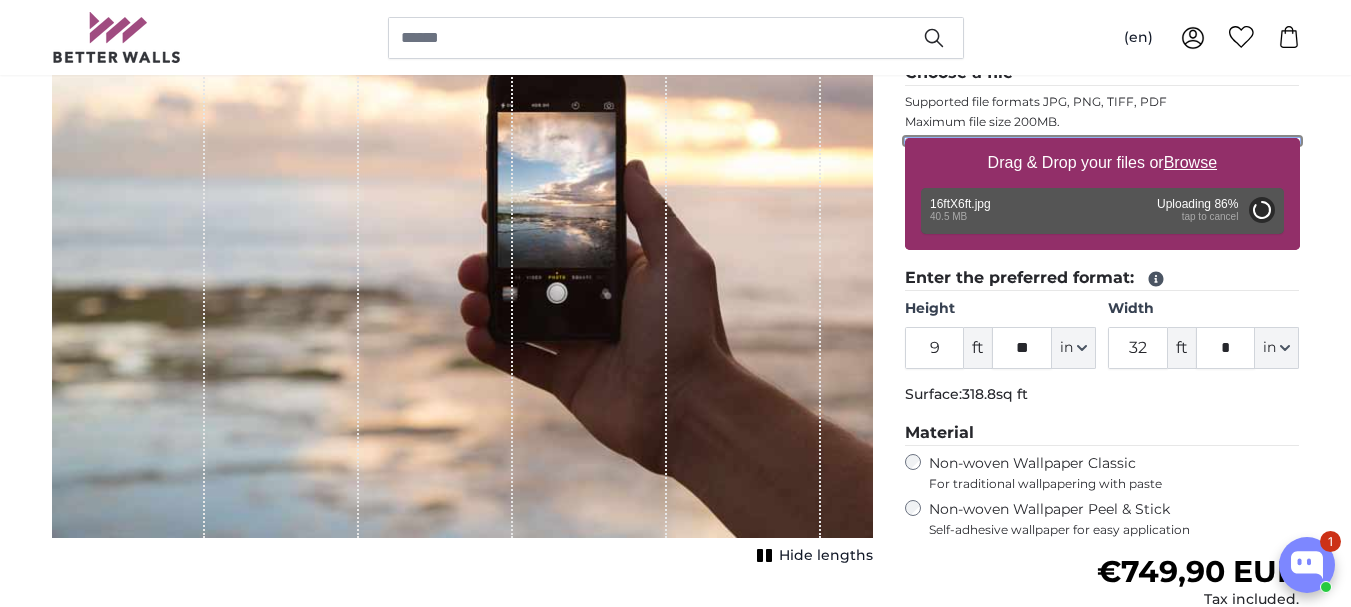 scroll, scrollTop: 238, scrollLeft: 0, axis: vertical 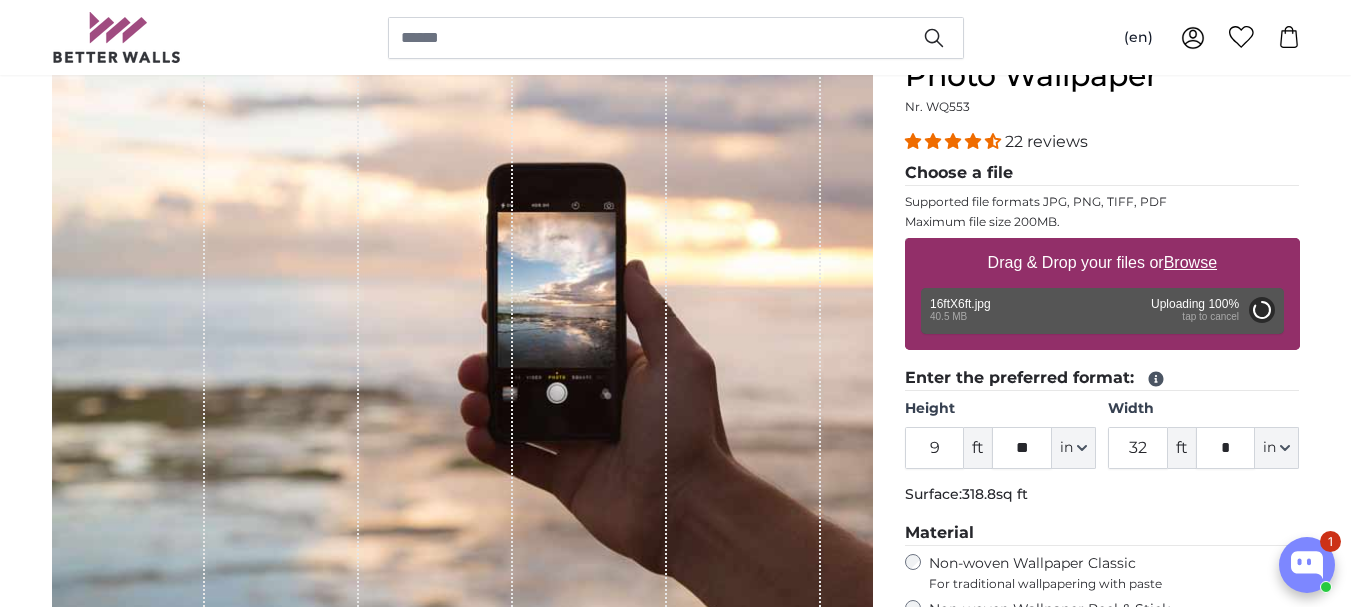 type on "6" 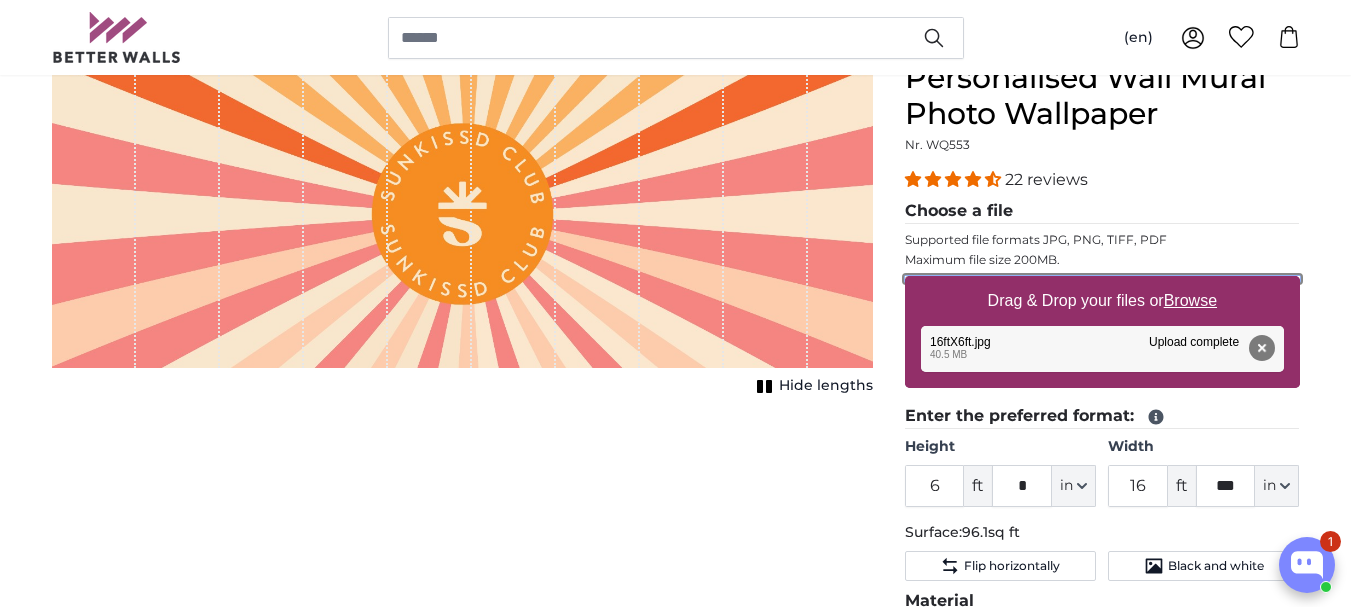 scroll, scrollTop: 100, scrollLeft: 0, axis: vertical 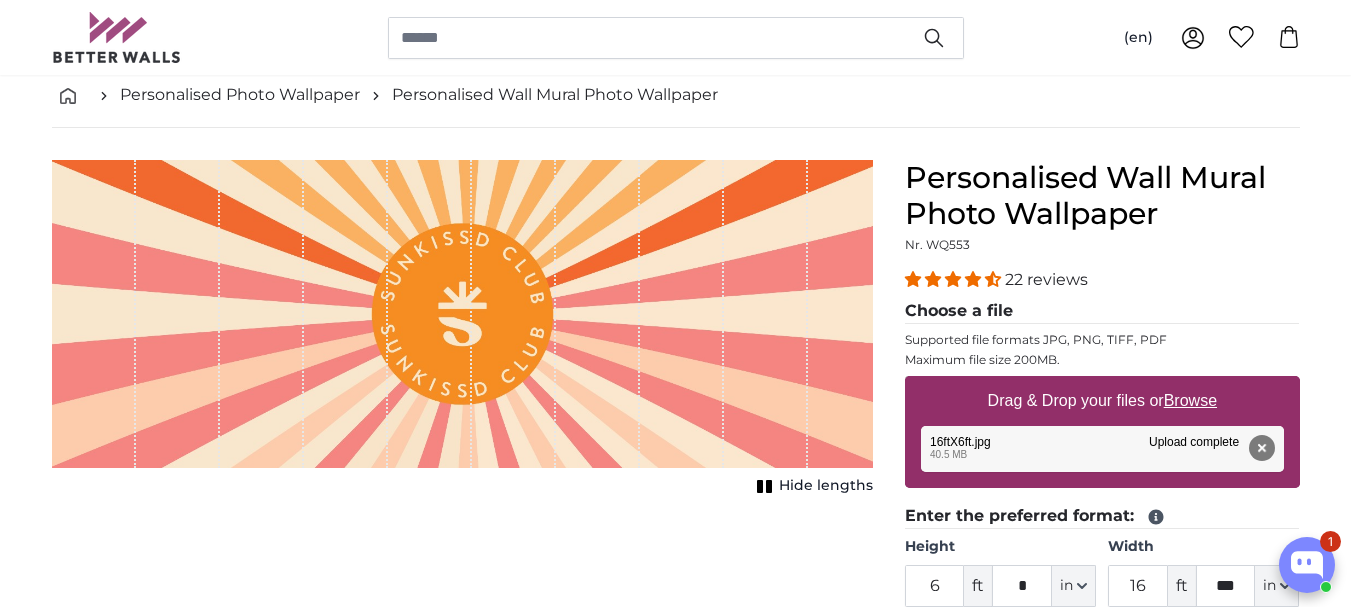 click 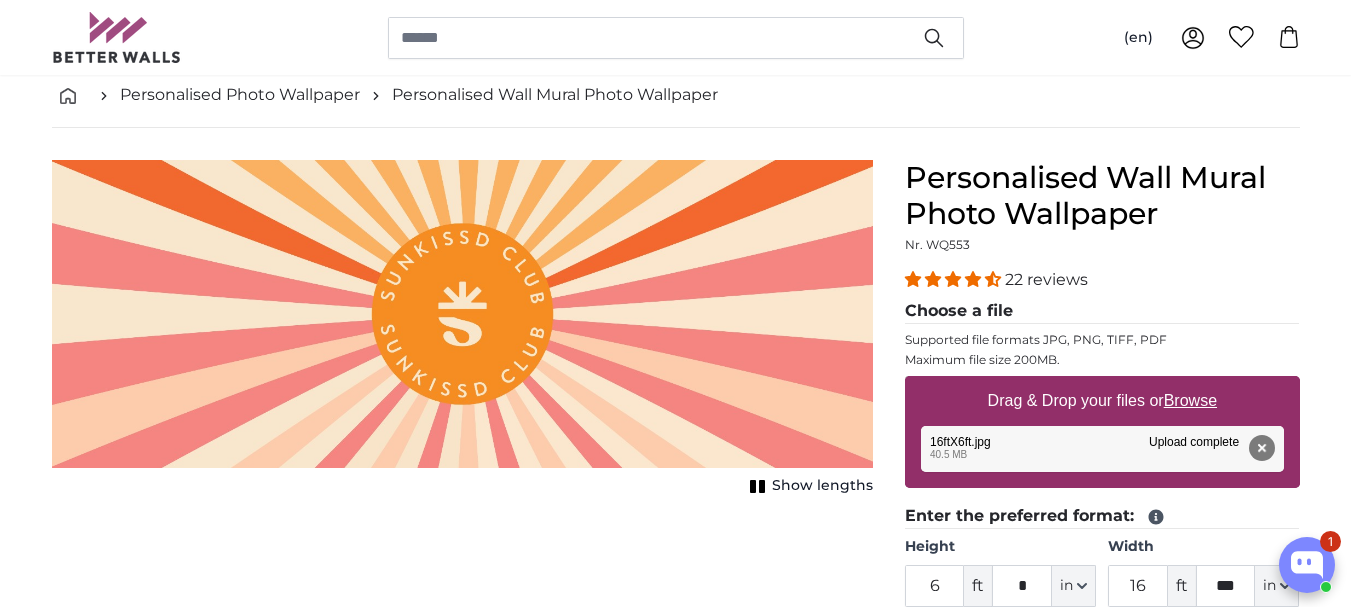 click on "Show lengths" at bounding box center (808, 486) 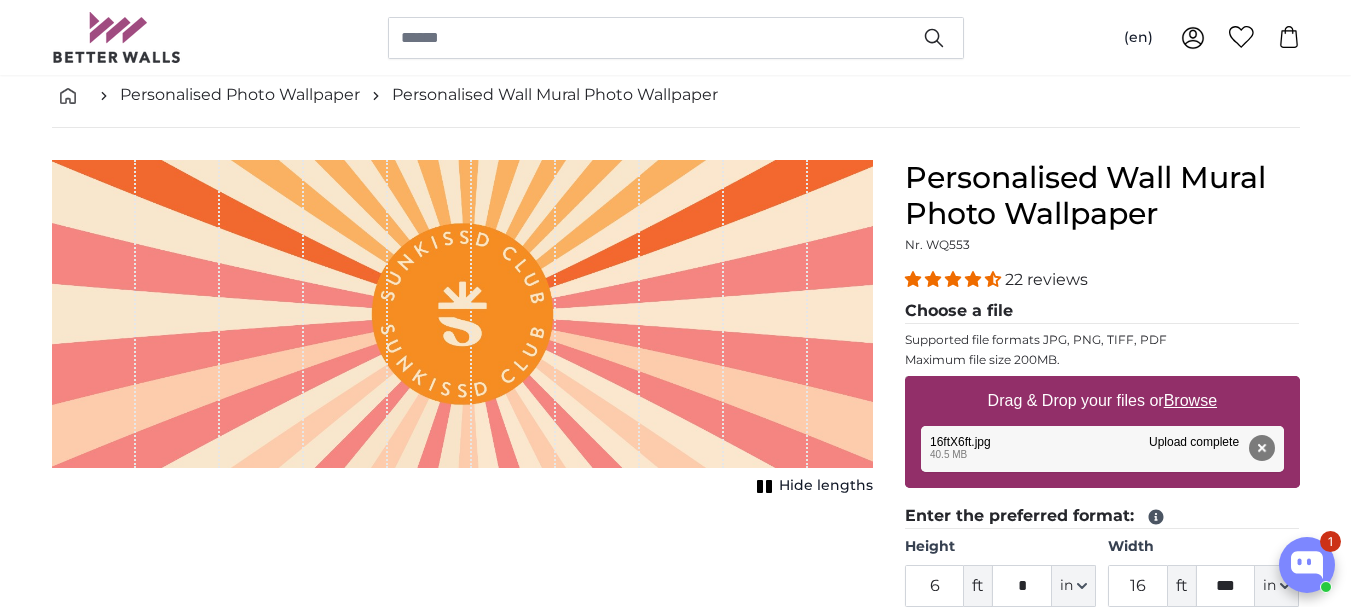 click 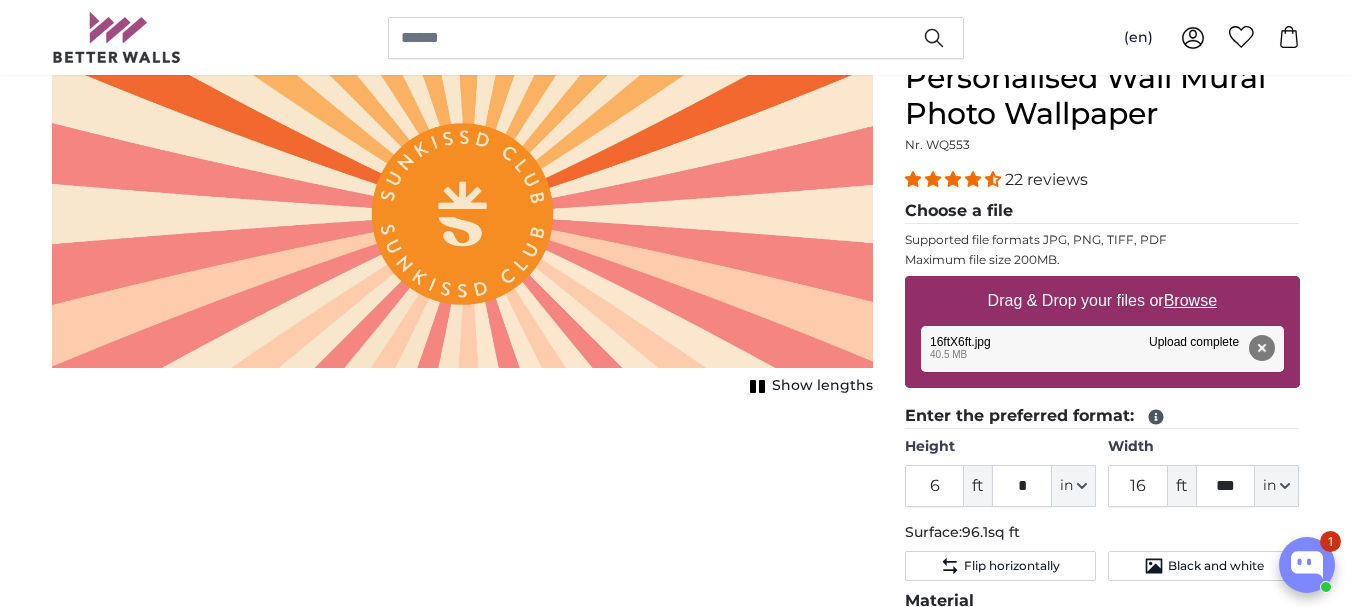 scroll, scrollTop: 100, scrollLeft: 0, axis: vertical 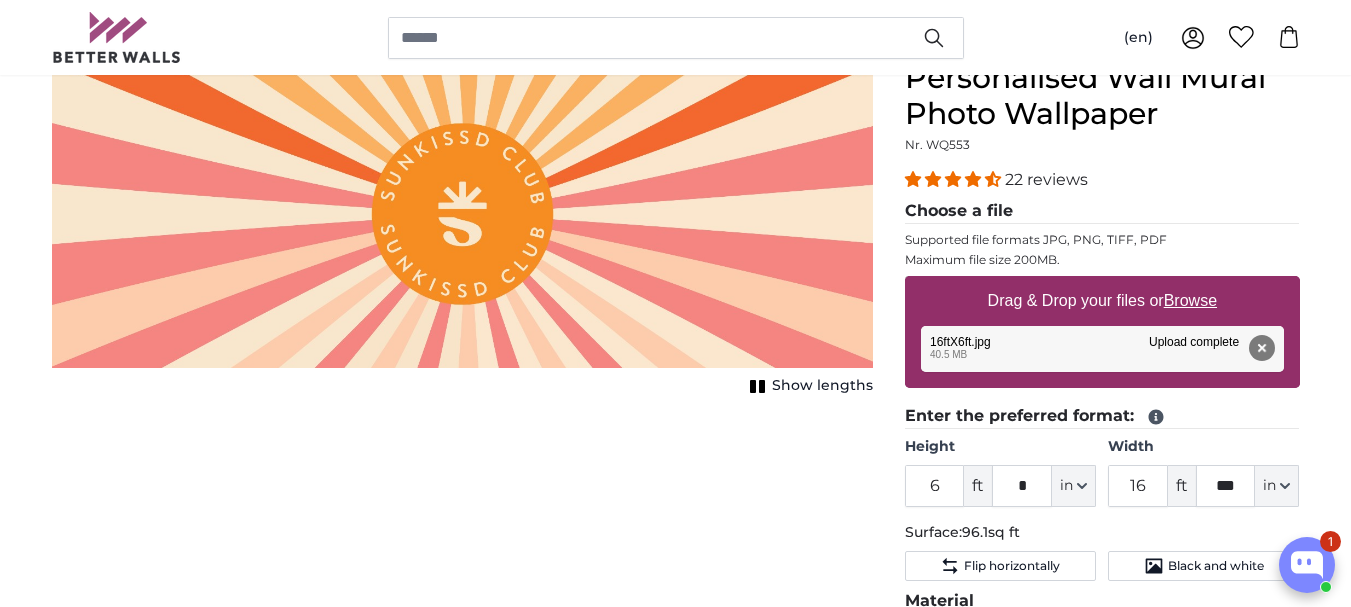 click 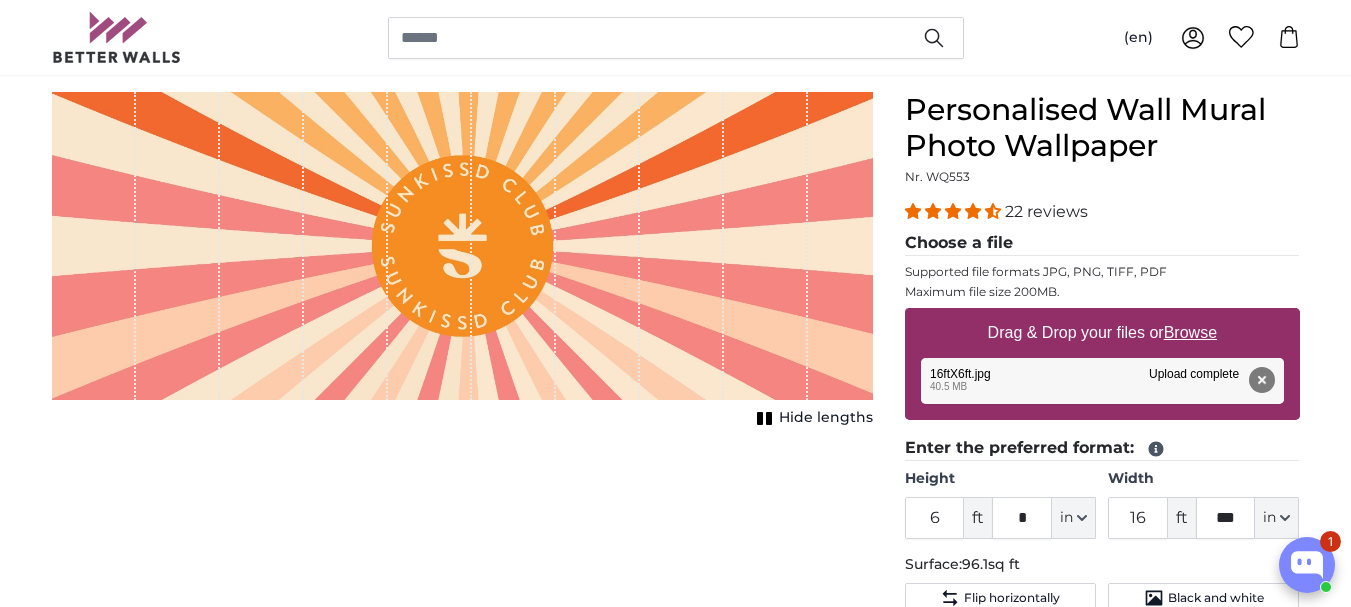 scroll, scrollTop: 200, scrollLeft: 0, axis: vertical 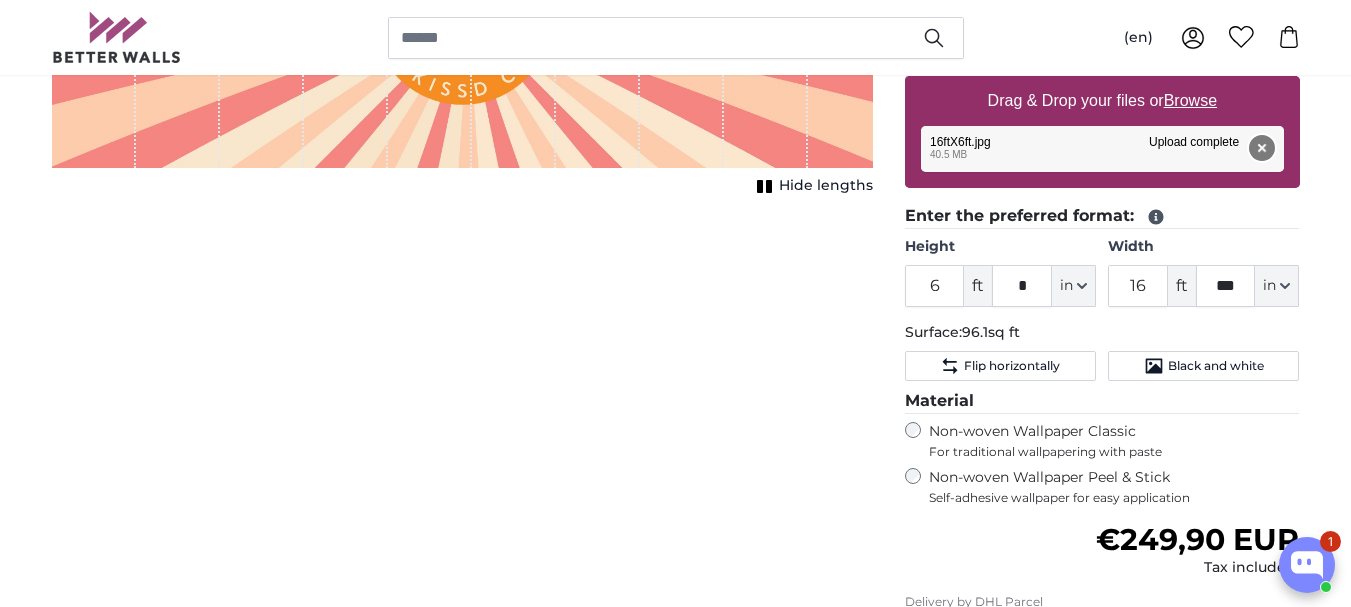 click on "Remove" at bounding box center [1261, 148] 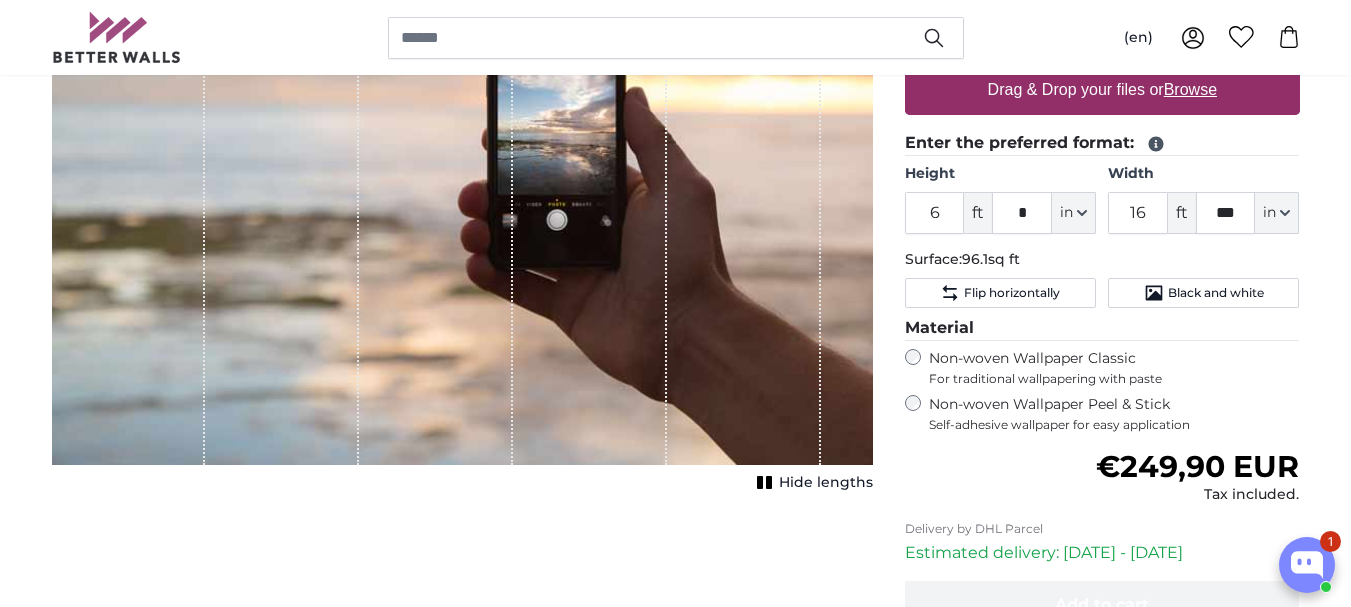 scroll, scrollTop: 400, scrollLeft: 0, axis: vertical 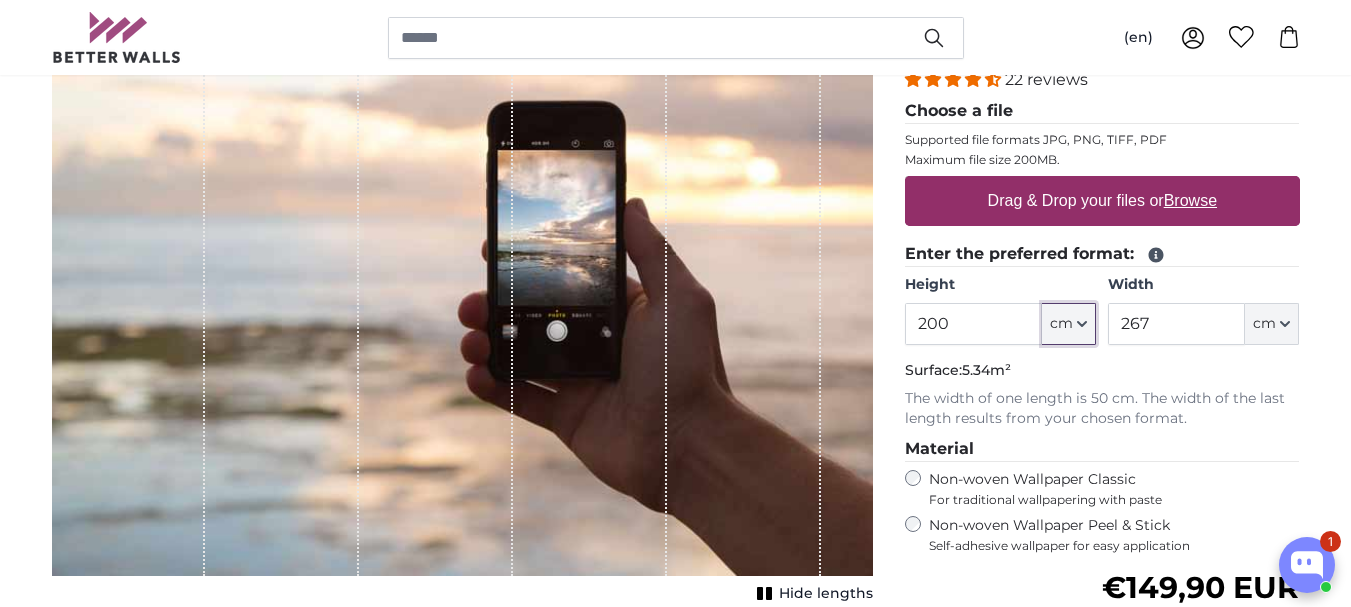 click on "cm" 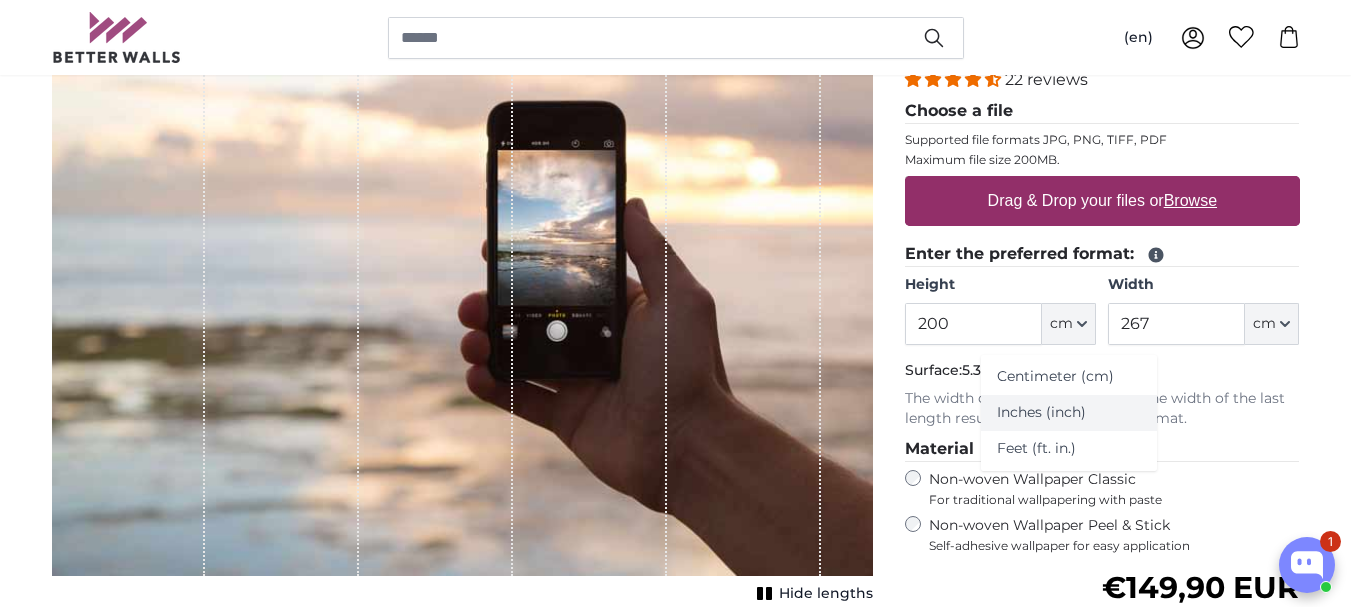click on "Inches (inch)" 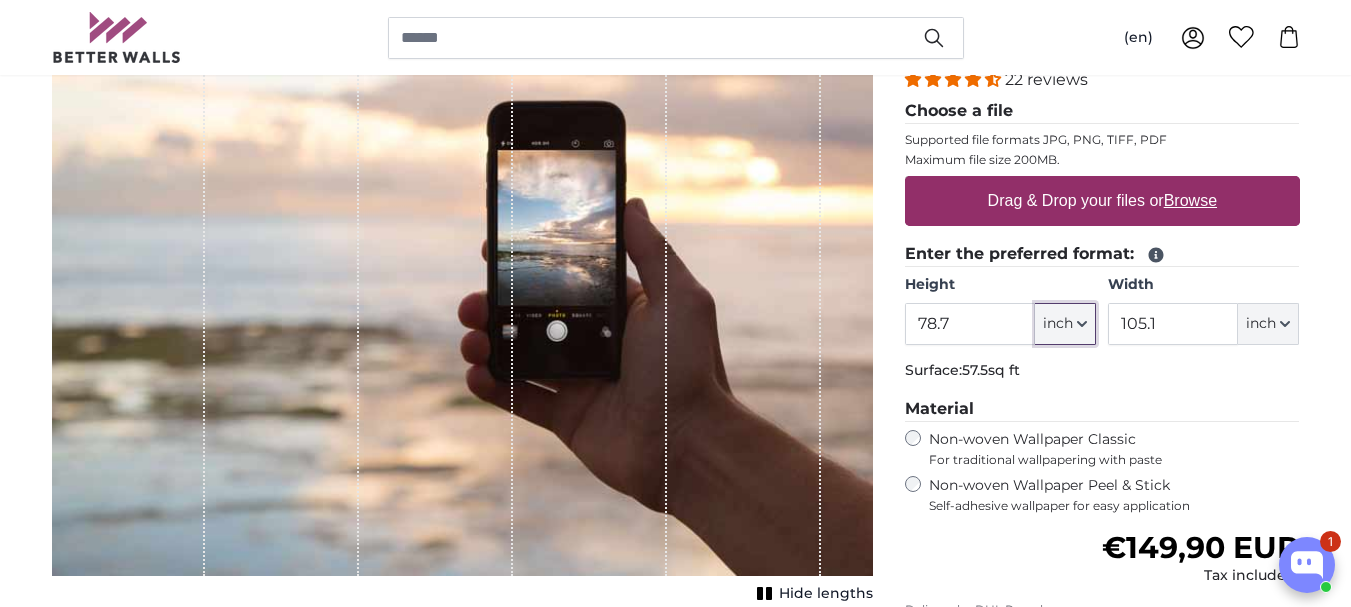 click on "inch" 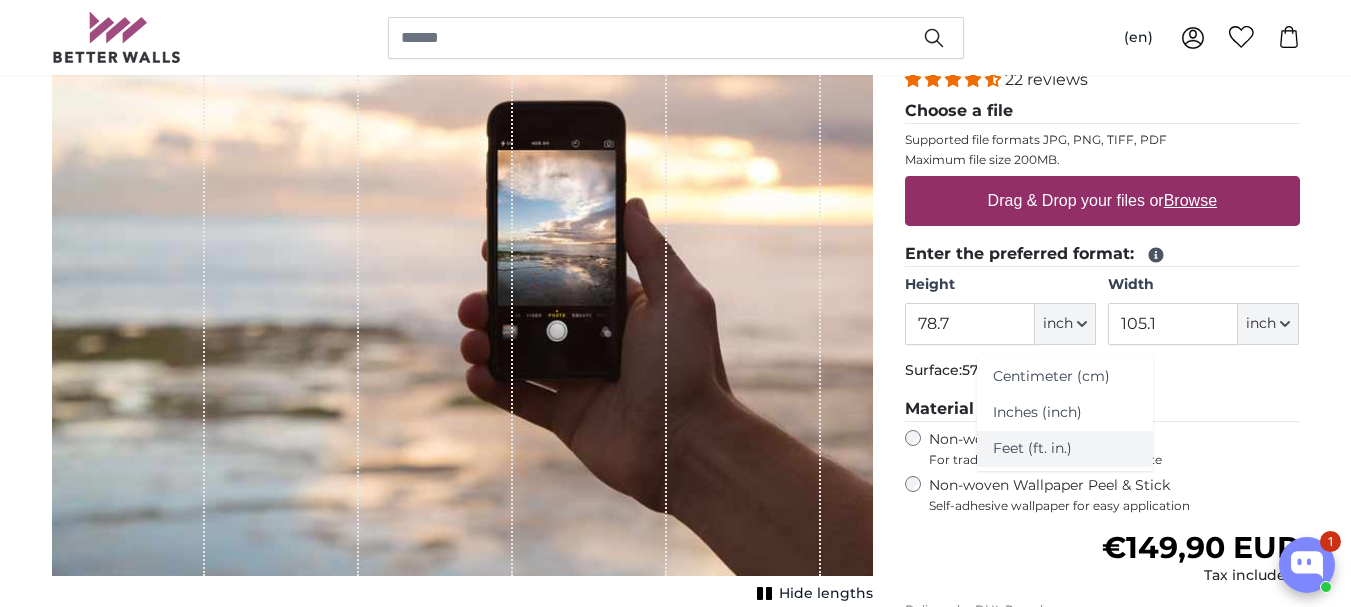 click on "Feet (ft. in.)" 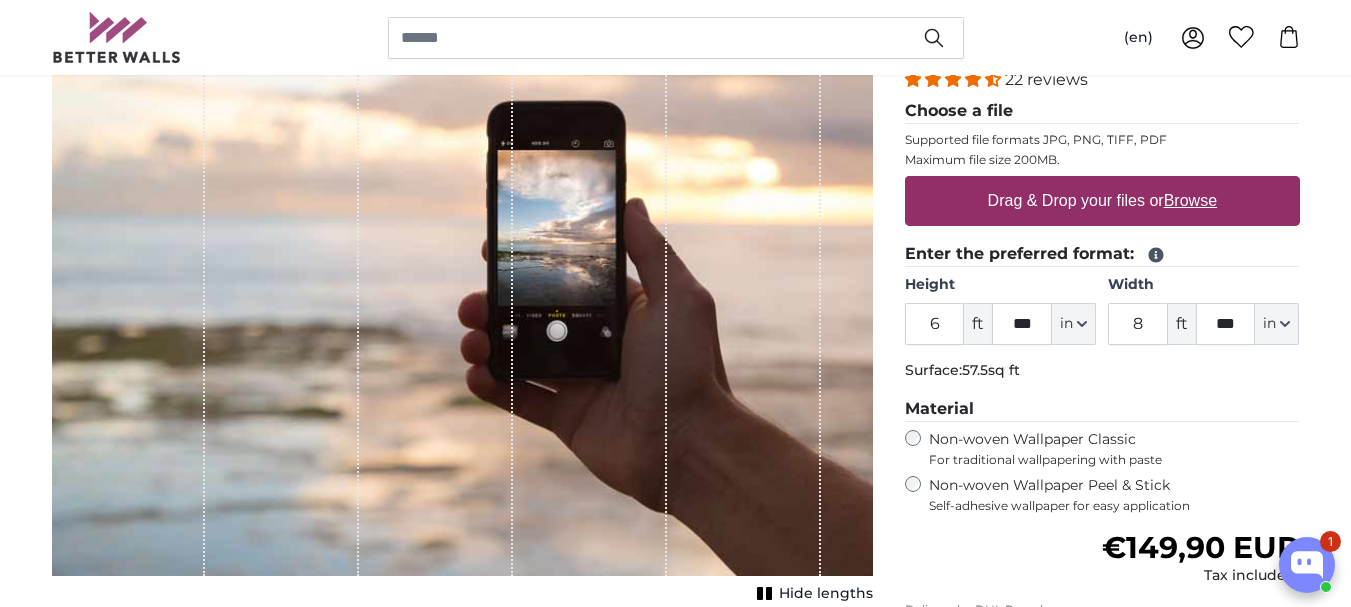 scroll, scrollTop: 200, scrollLeft: 0, axis: vertical 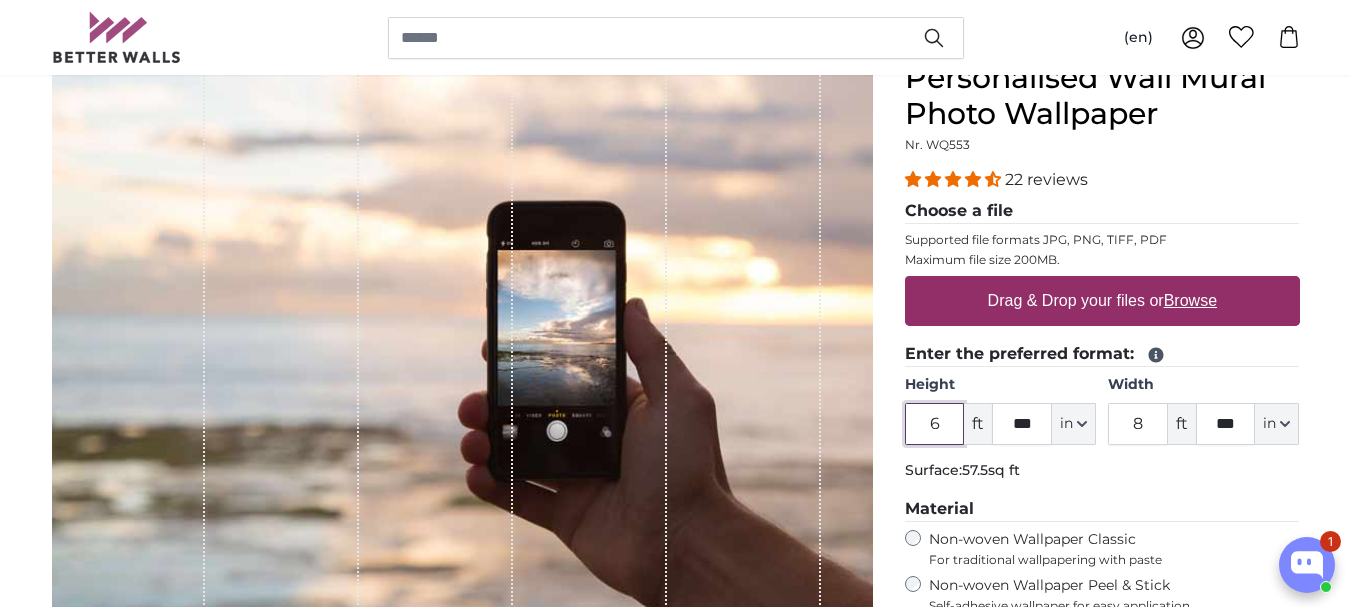 drag, startPoint x: 947, startPoint y: 422, endPoint x: 923, endPoint y: 428, distance: 24.738634 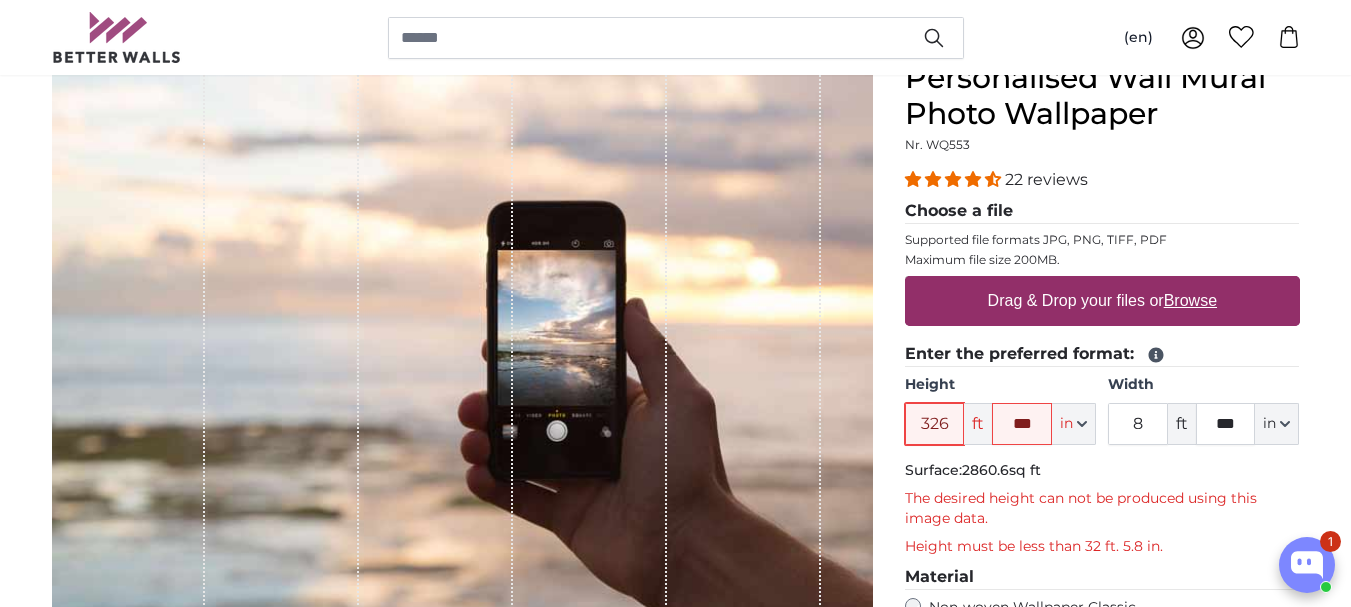 click on "326" at bounding box center [935, 424] 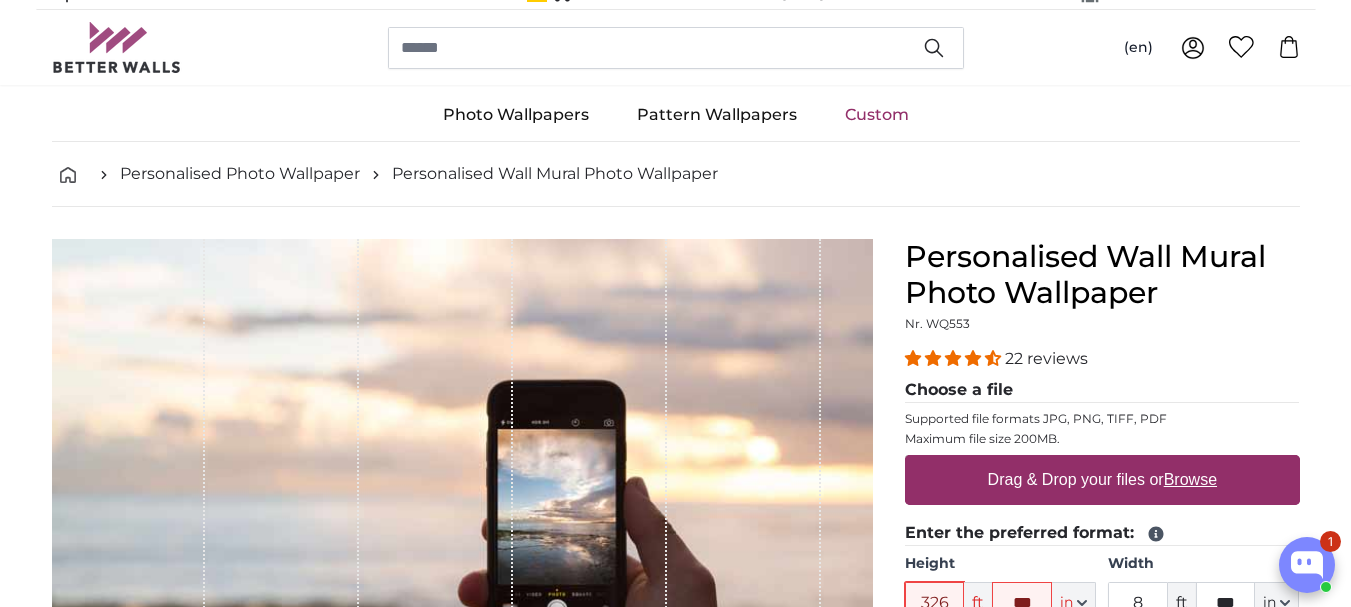 scroll, scrollTop: 0, scrollLeft: 0, axis: both 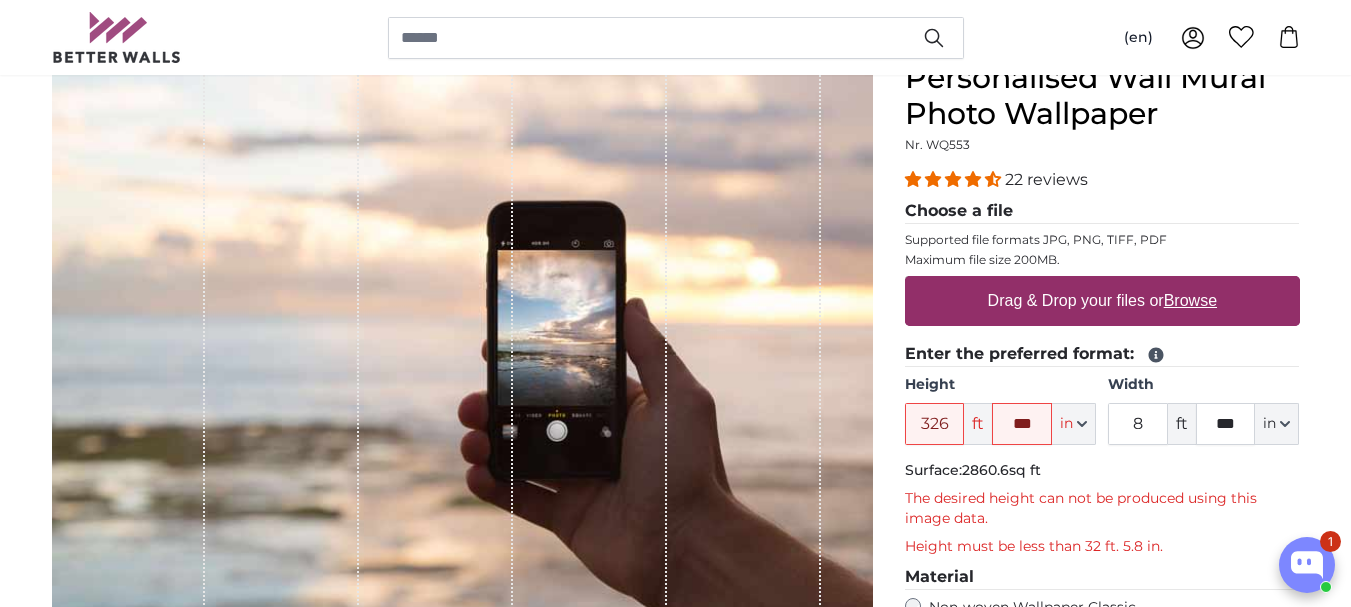 click on "Drag & Drop your files or  Browse" at bounding box center [1101, 301] 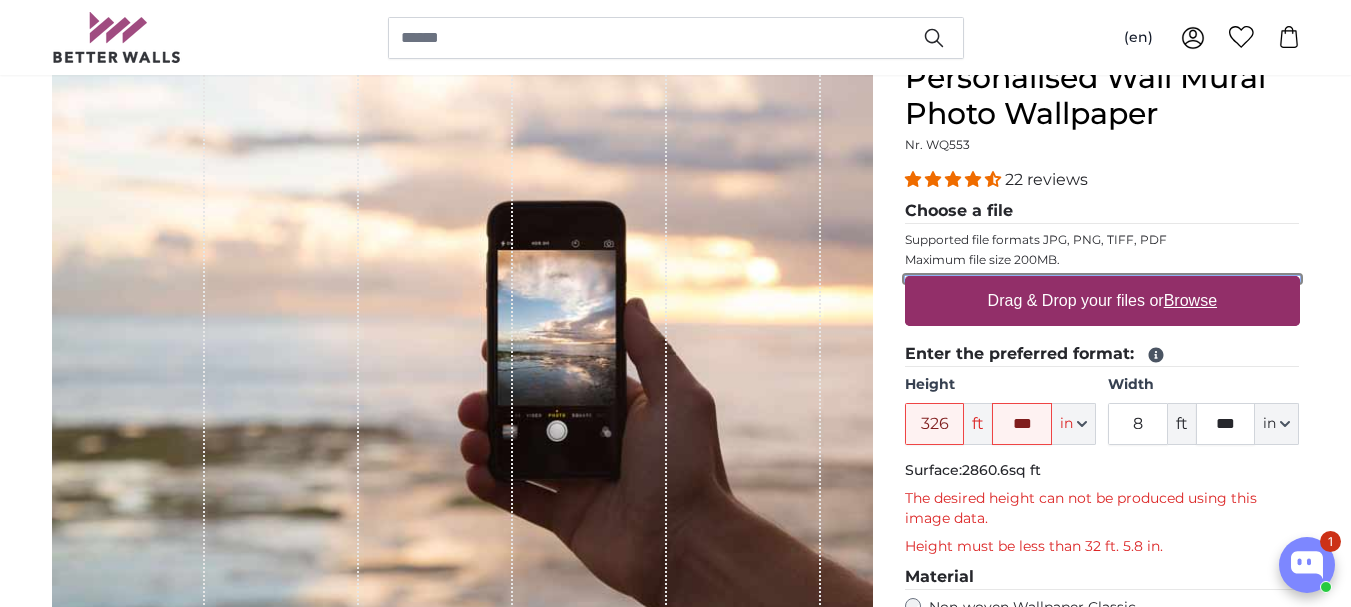 click on "Drag & Drop your files or  Browse" at bounding box center [1102, 279] 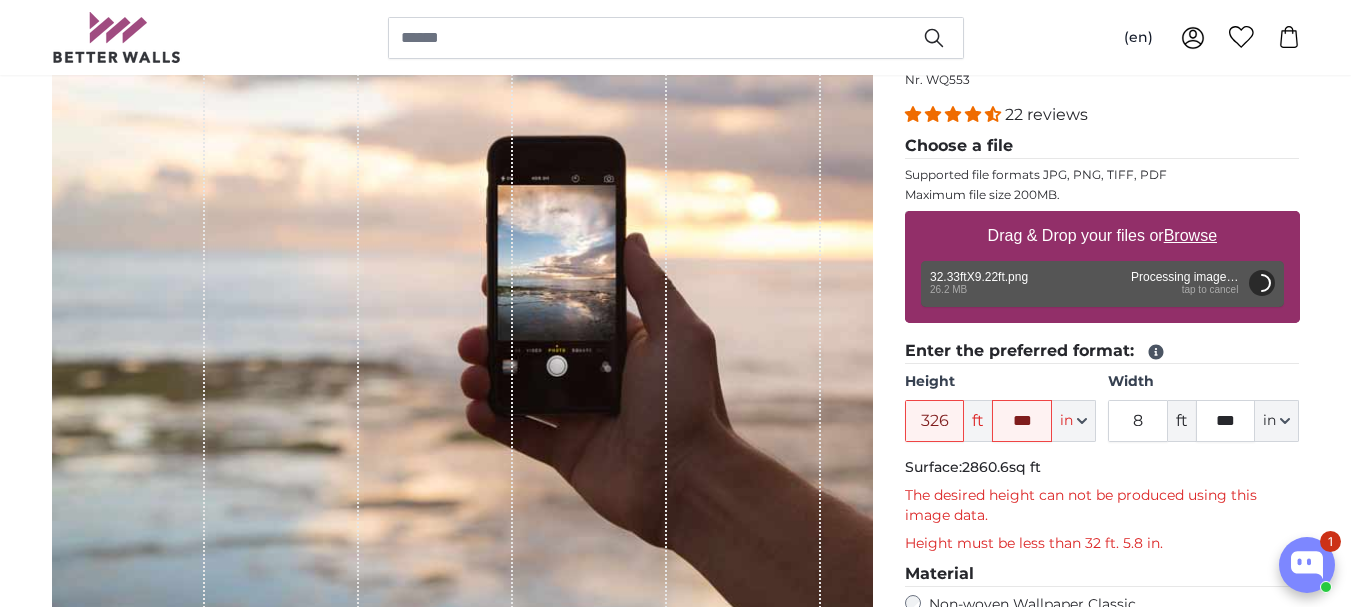 scroll, scrollTop: 300, scrollLeft: 0, axis: vertical 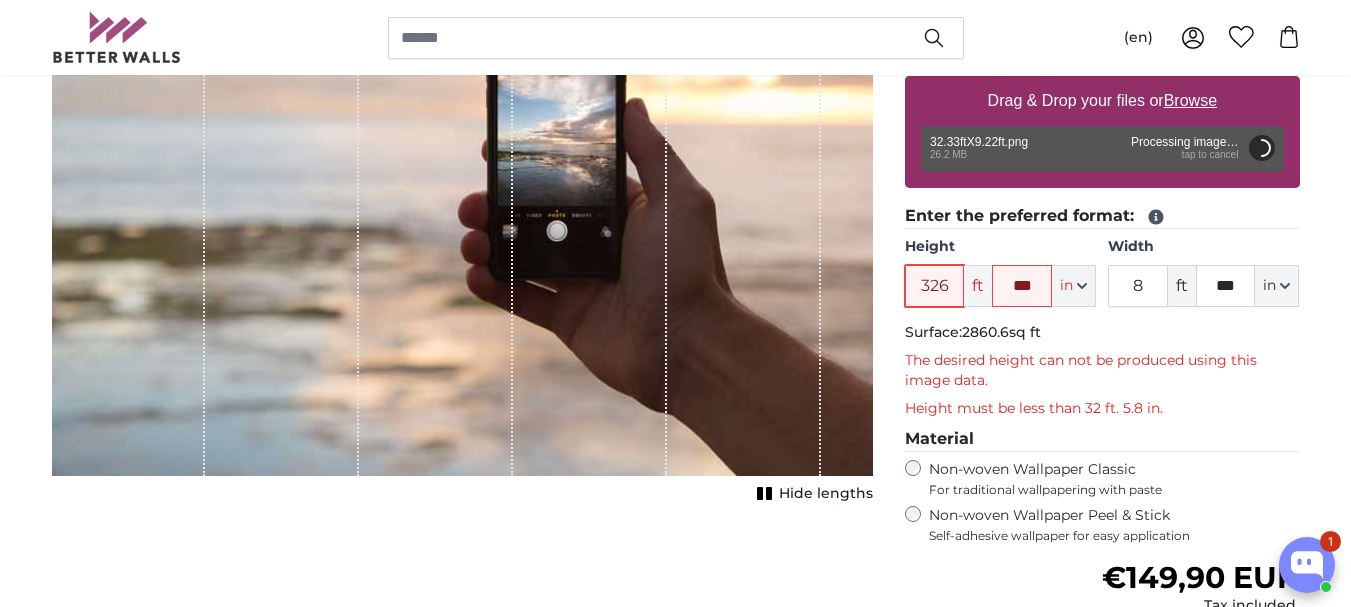 click on "326" at bounding box center [935, 286] 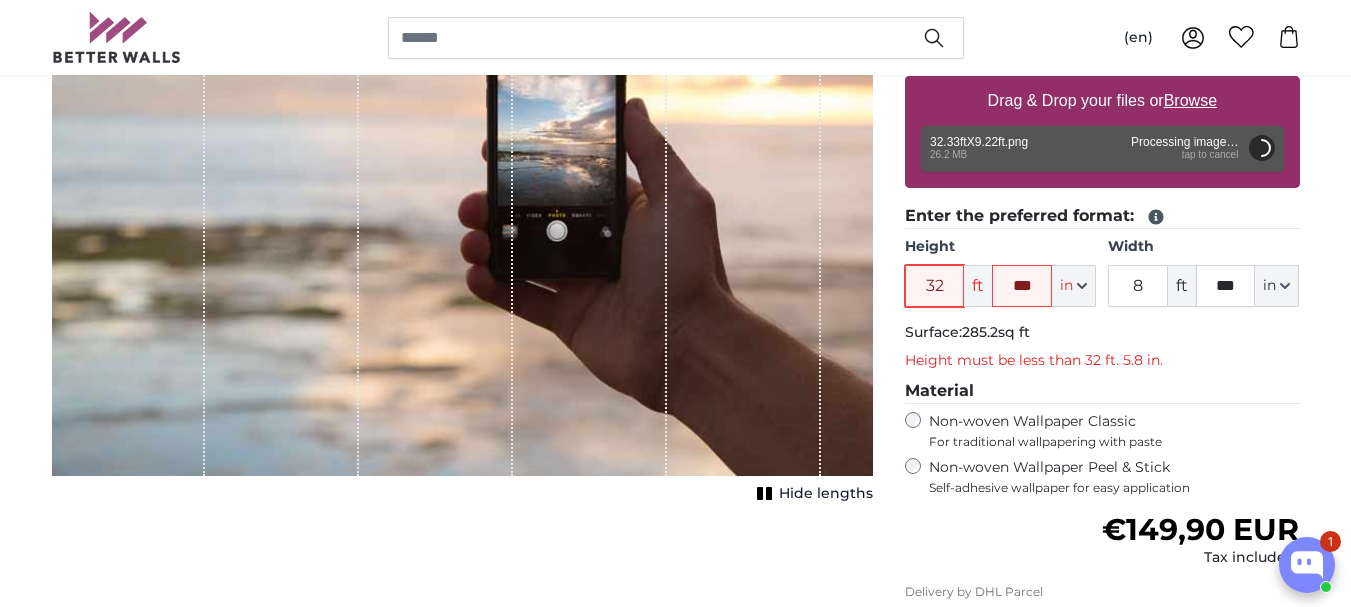 type on "32" 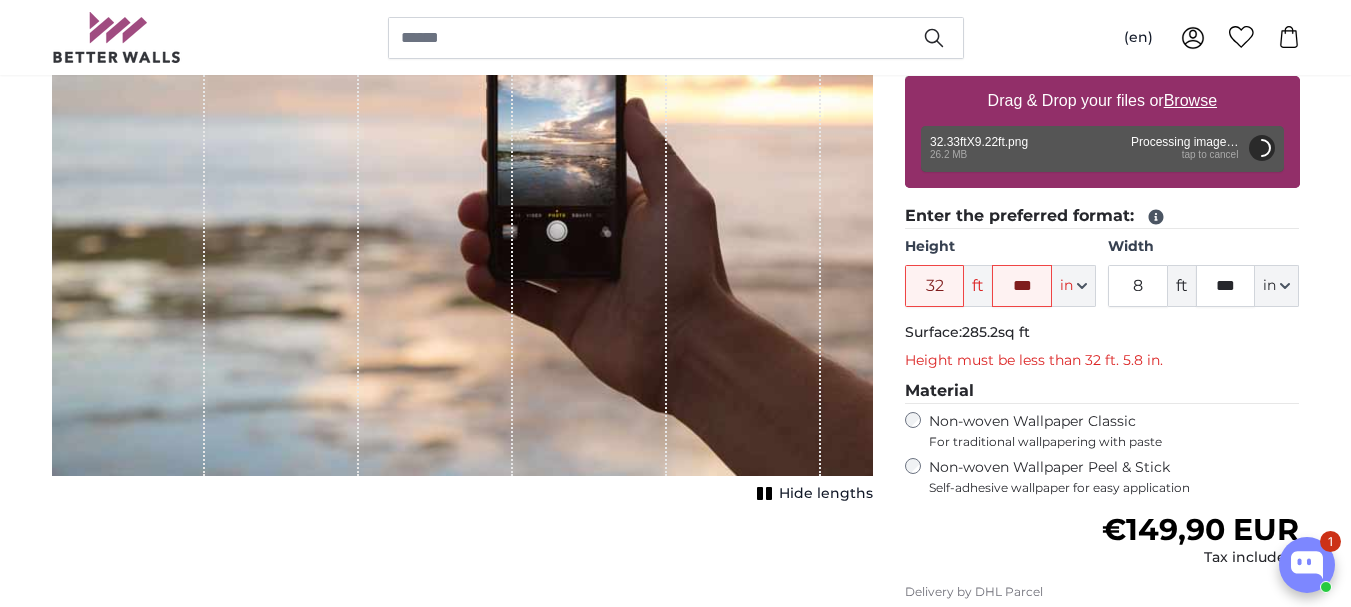drag, startPoint x: 1028, startPoint y: 285, endPoint x: 1037, endPoint y: 293, distance: 12.0415945 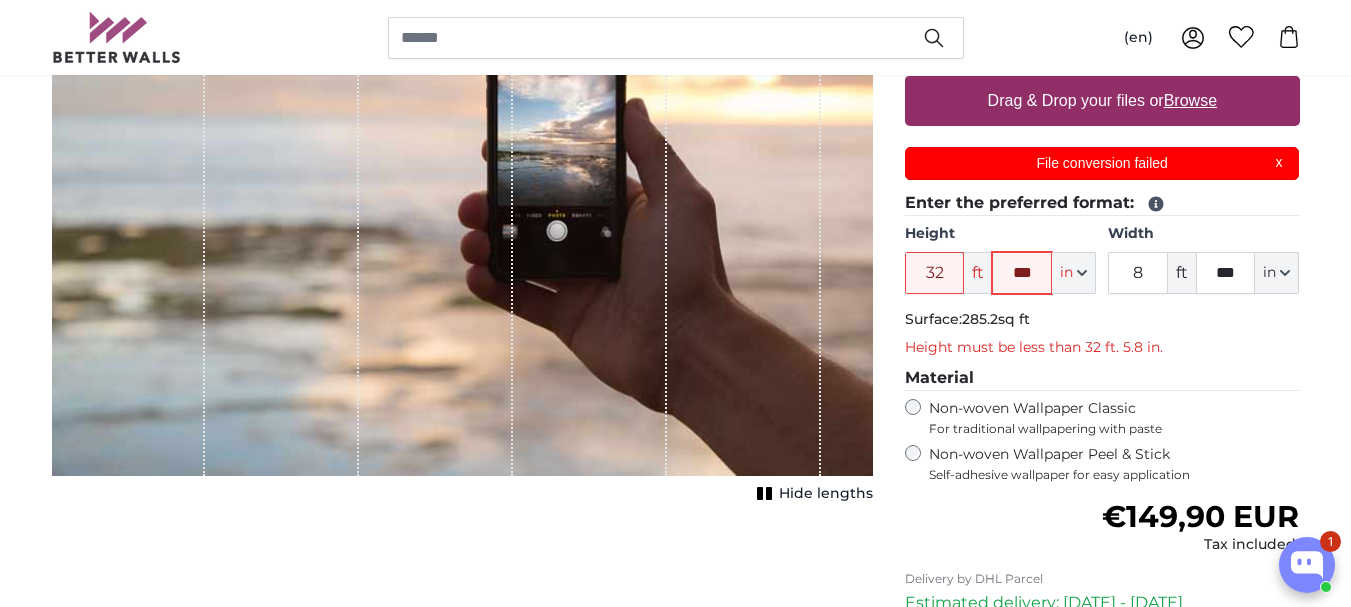 click on "***" 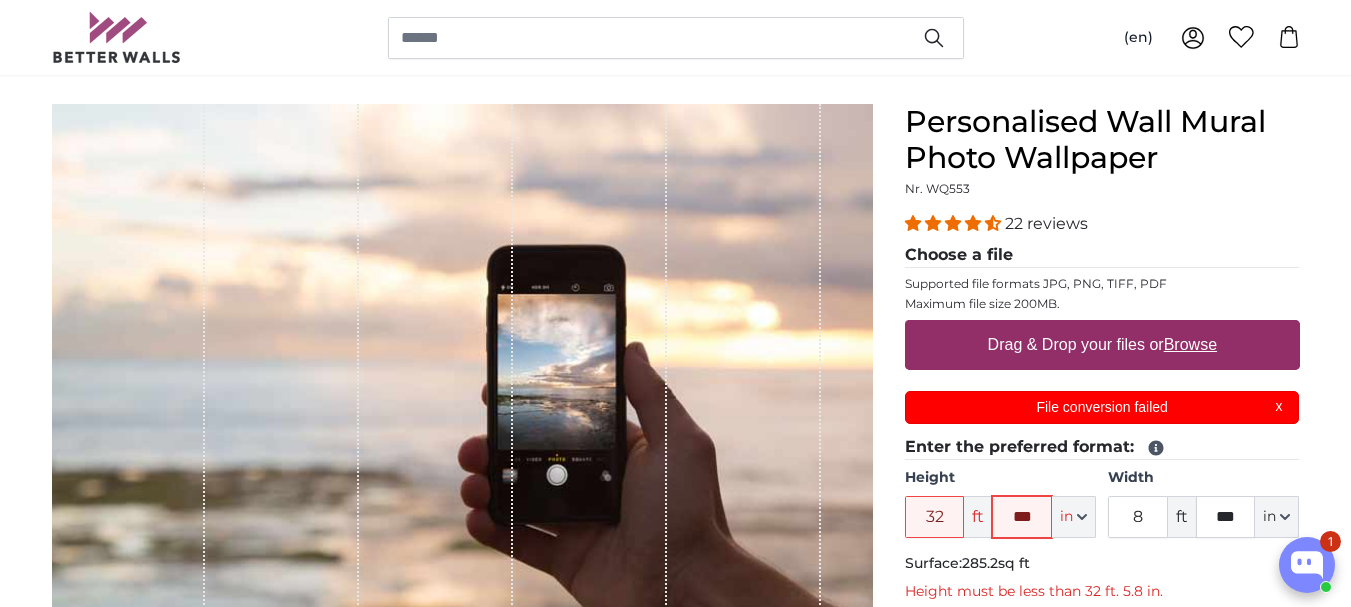 scroll, scrollTop: 200, scrollLeft: 0, axis: vertical 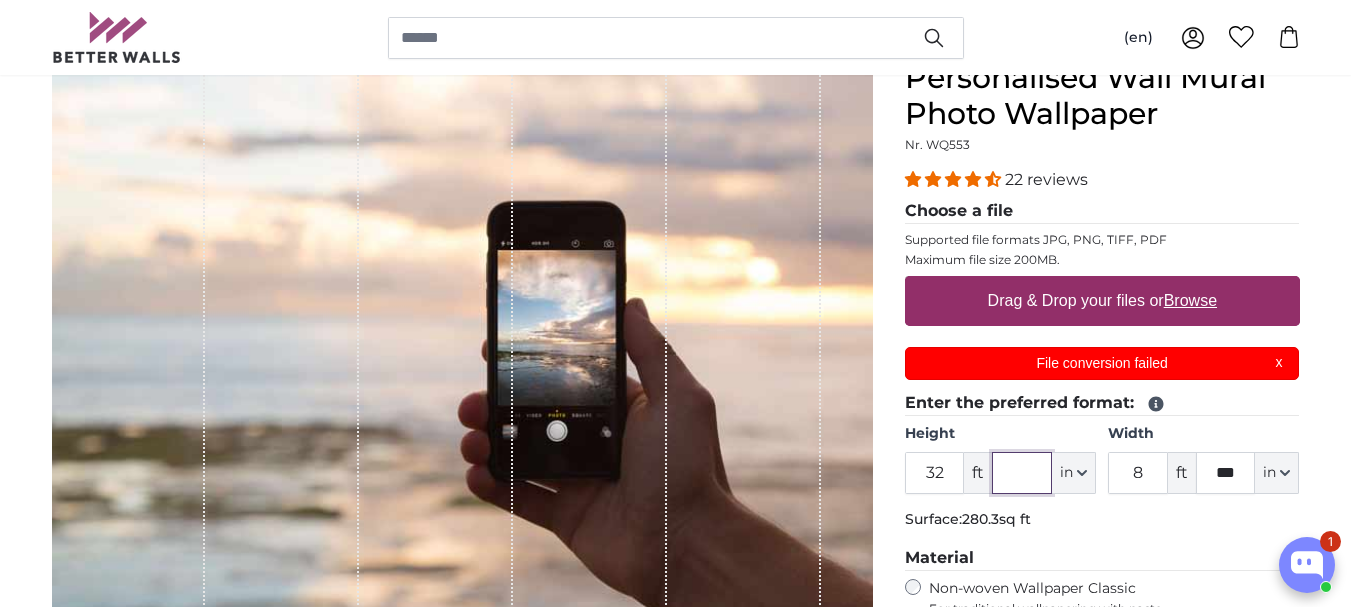 type 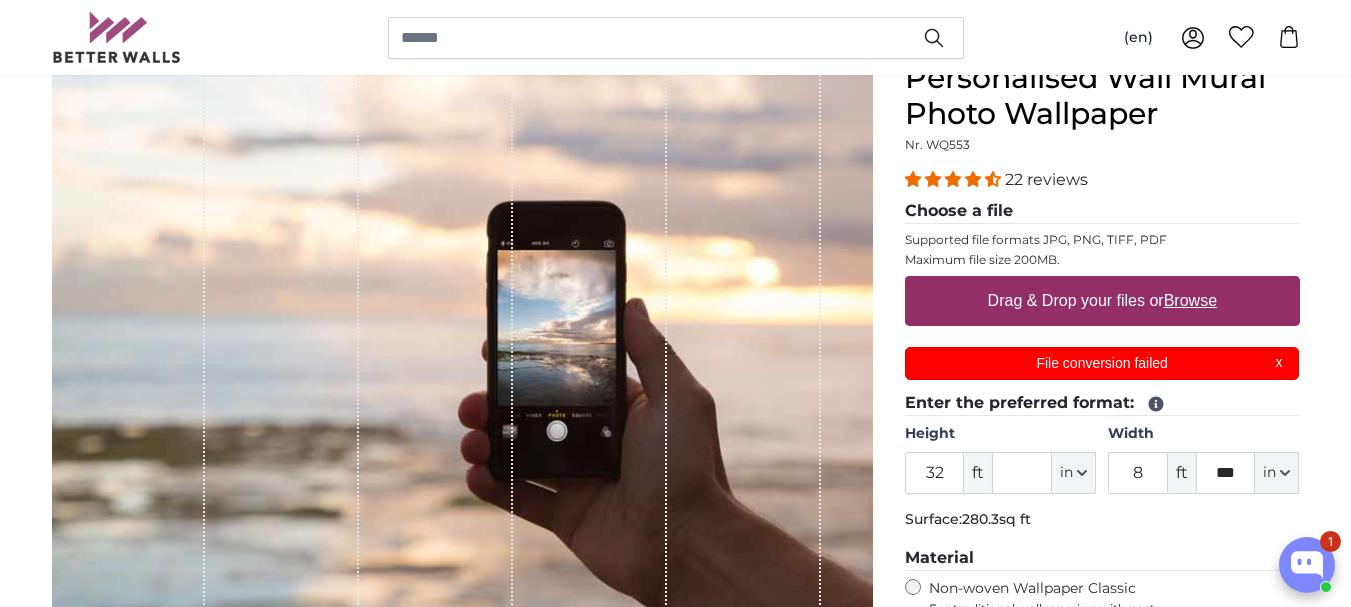 click on "Enter the preferred format:
Height
32
ft
in
Centimeter (cm)
Inches (inch)
Feet (ft. in.)
Width
8
ft
***
in" 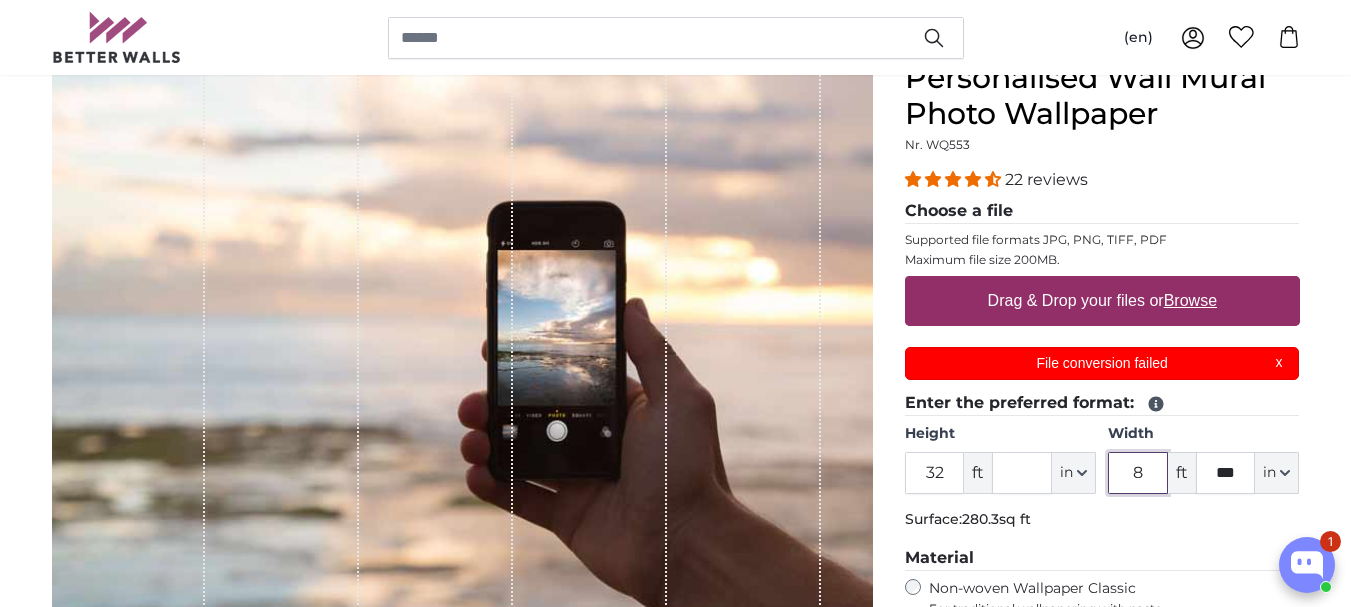 click on "8" at bounding box center (1138, 473) 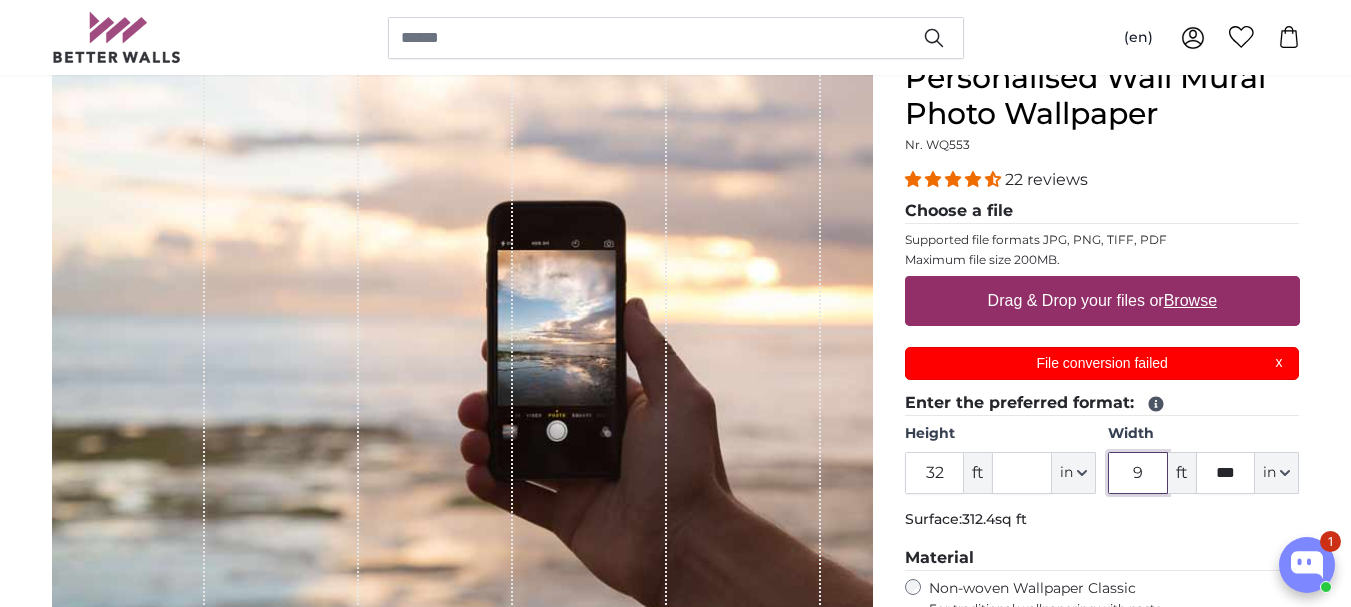 type on "9" 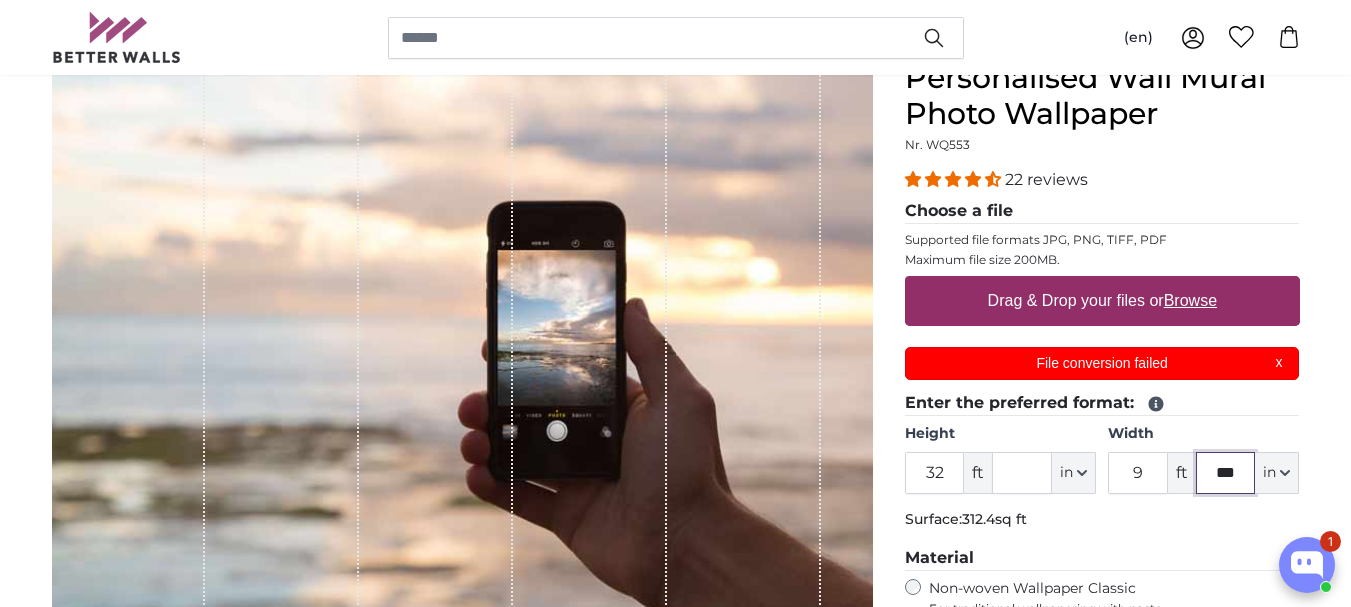 click on "***" 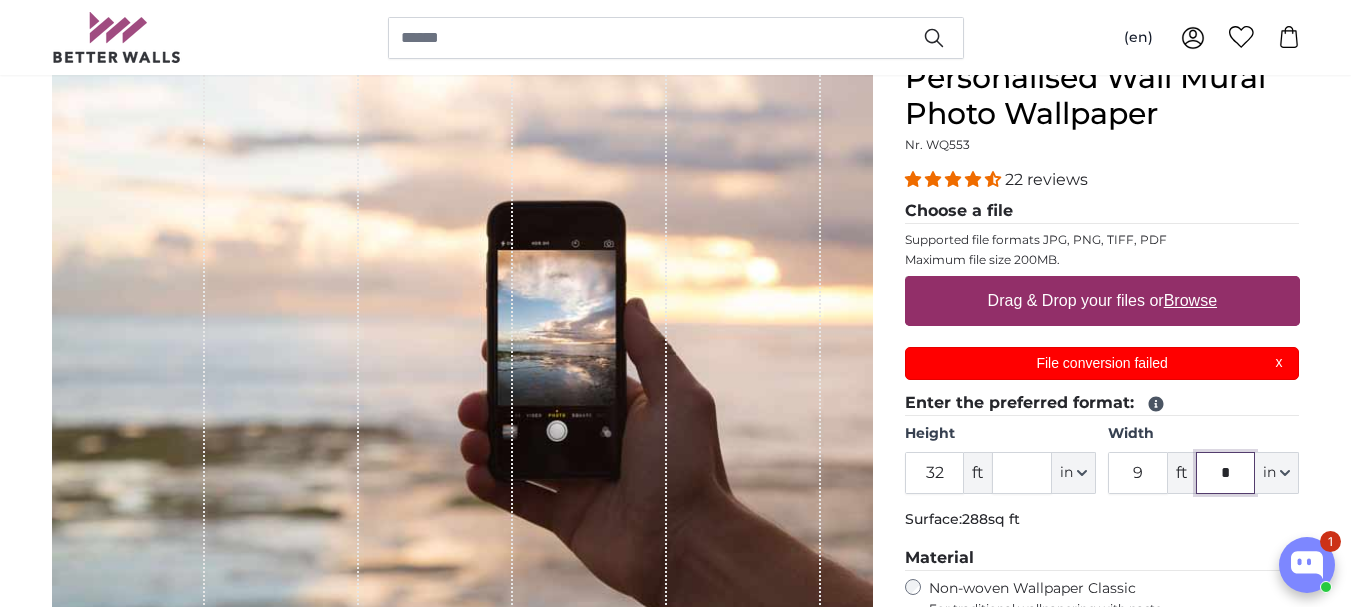type on "**" 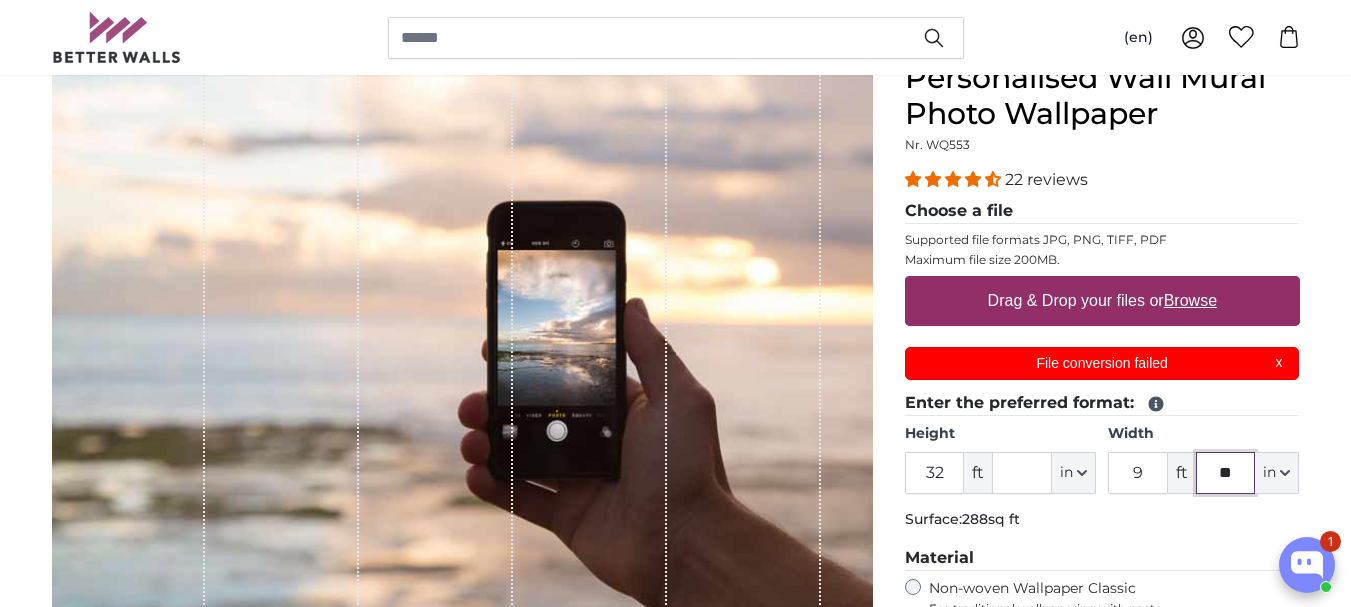 type on "*" 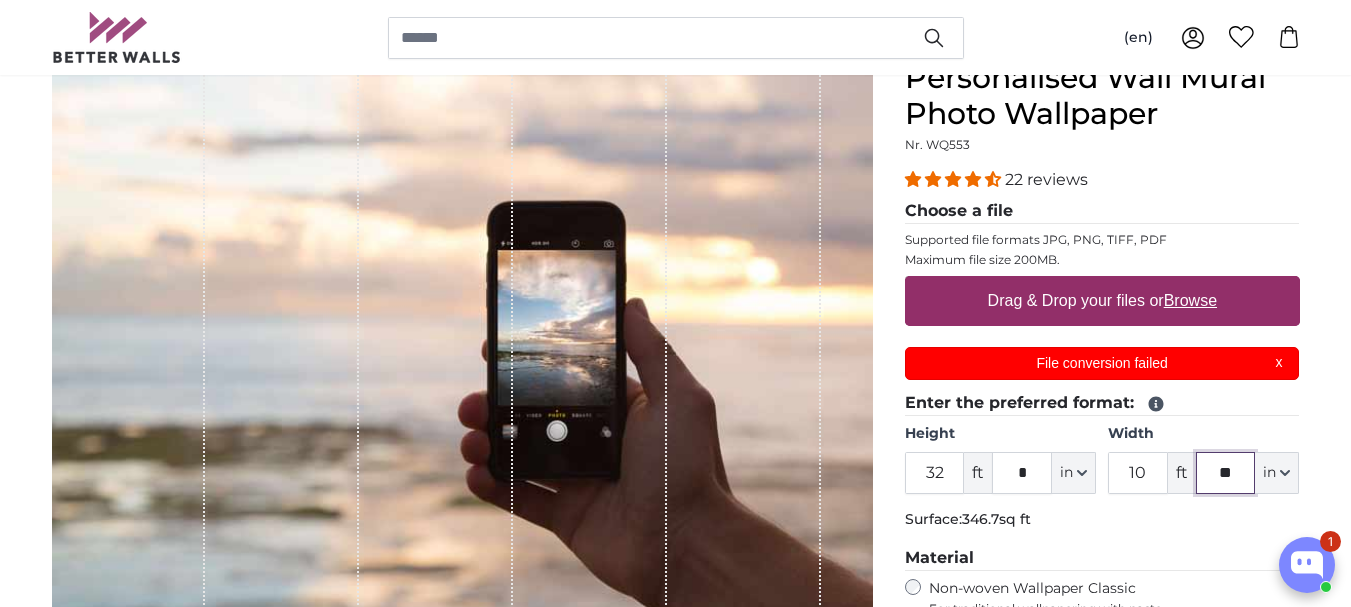 type on "**" 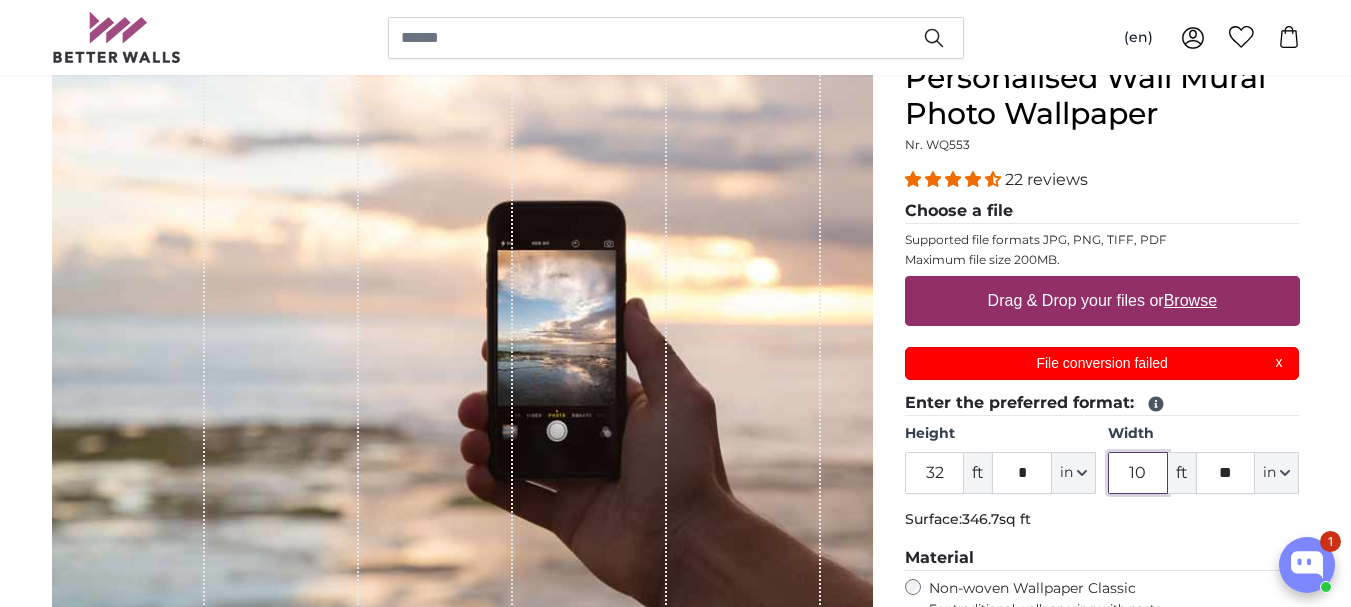 click on "10" at bounding box center [1138, 473] 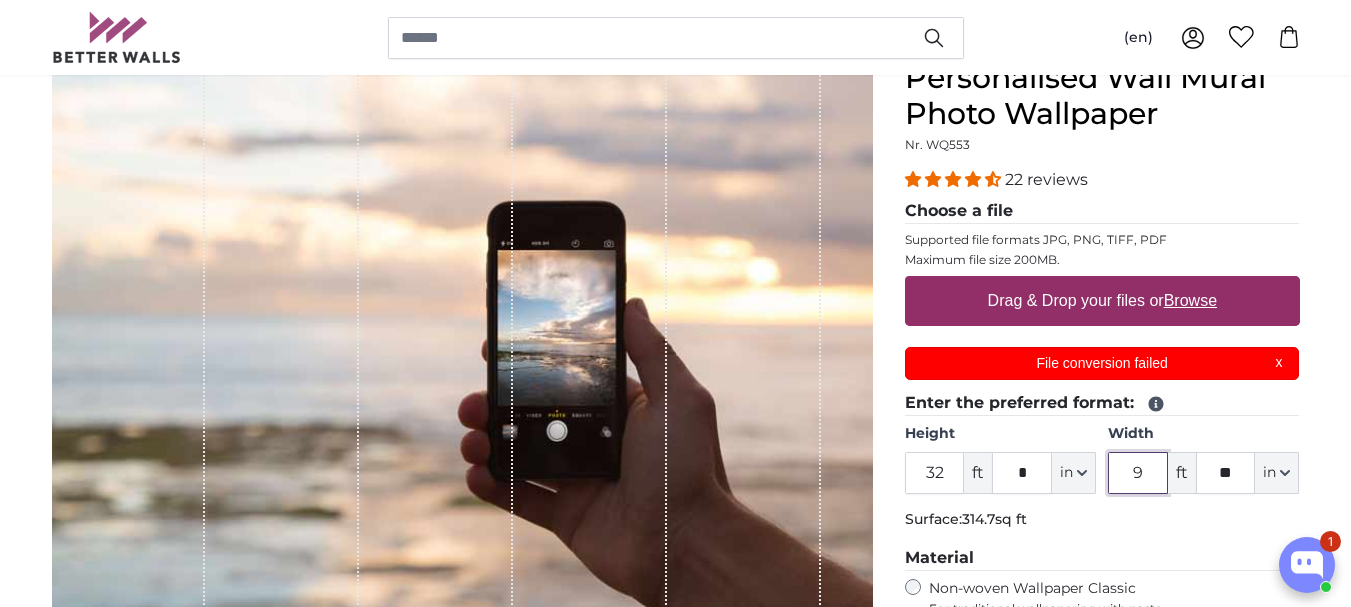type on "9" 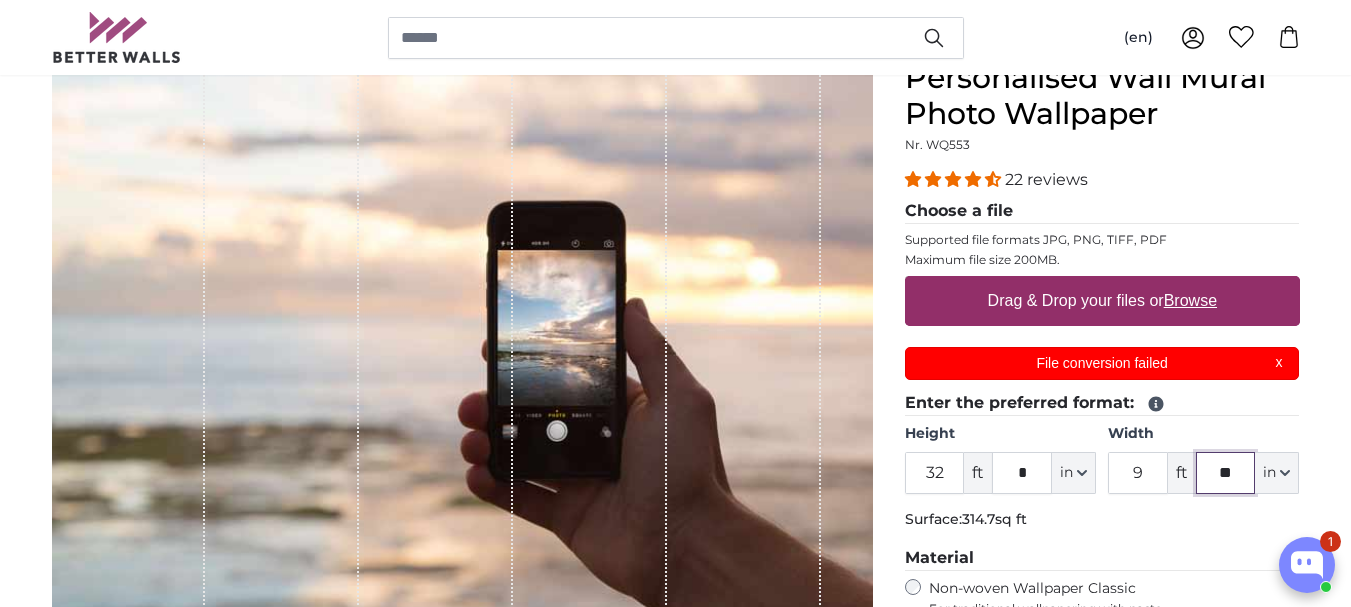 click on "**" 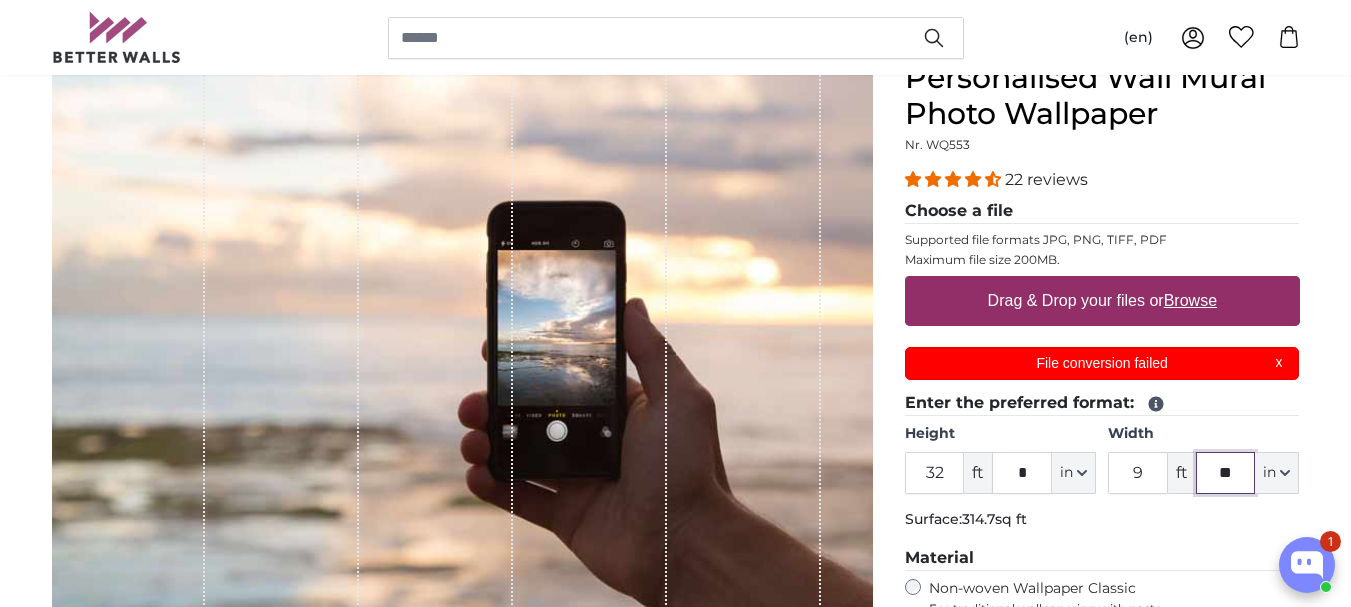 drag, startPoint x: 1236, startPoint y: 473, endPoint x: 1219, endPoint y: 481, distance: 18.788294 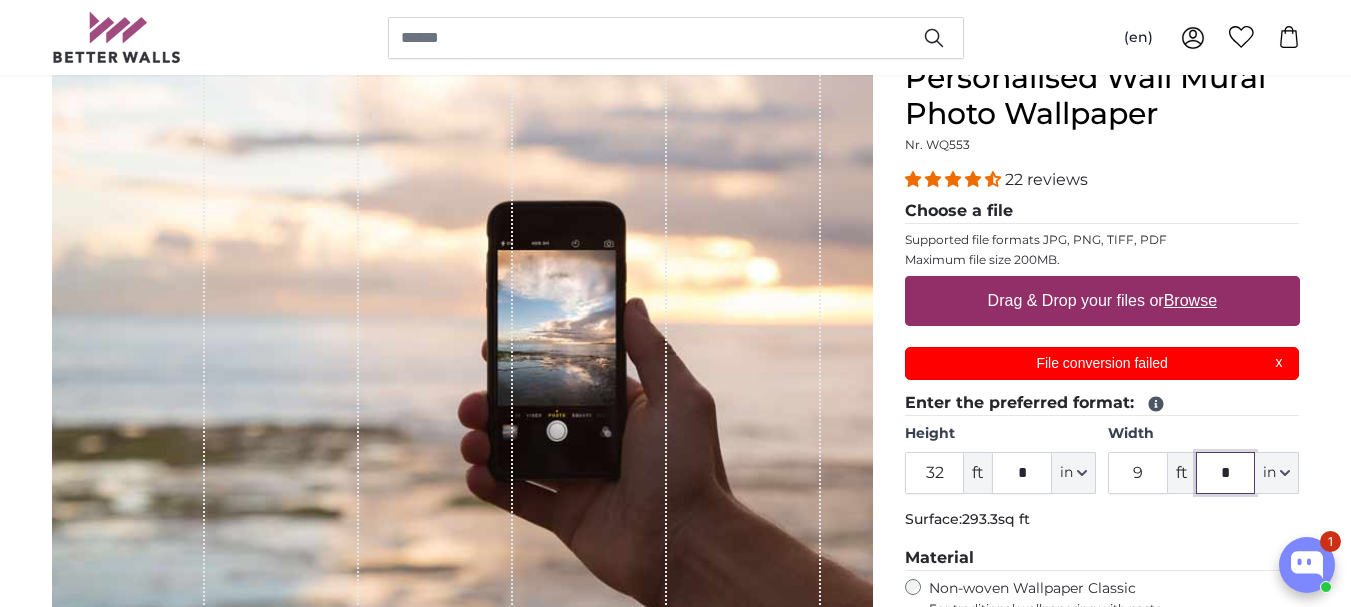type on "**" 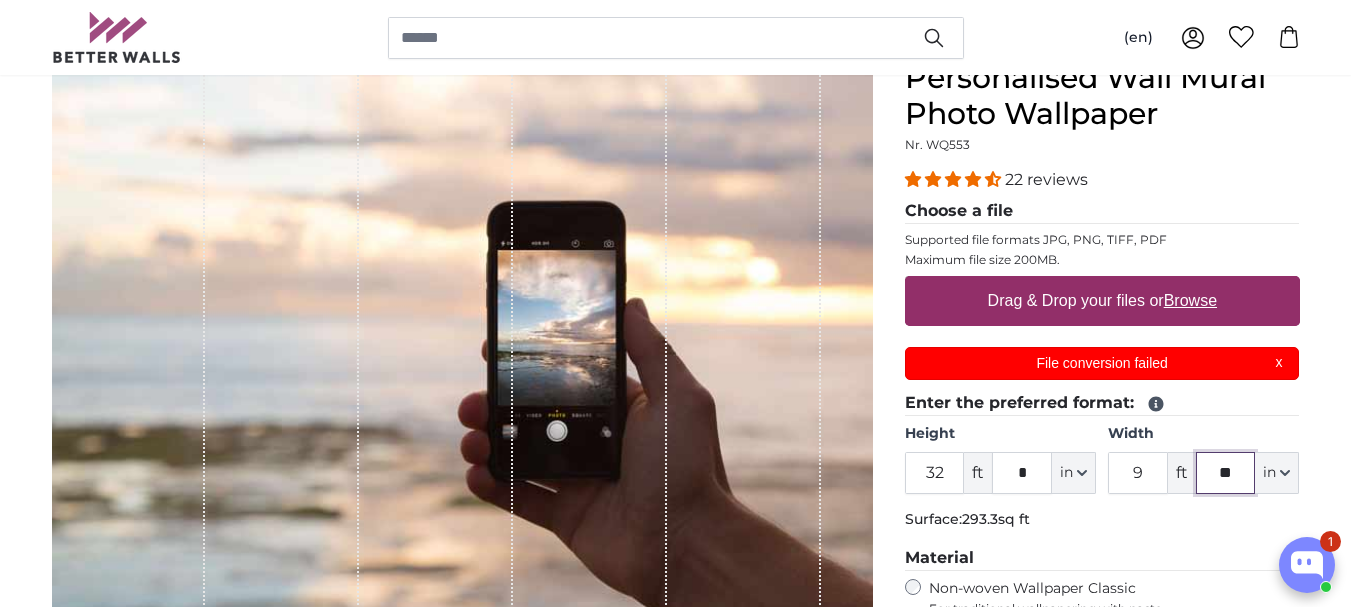 type on "10" 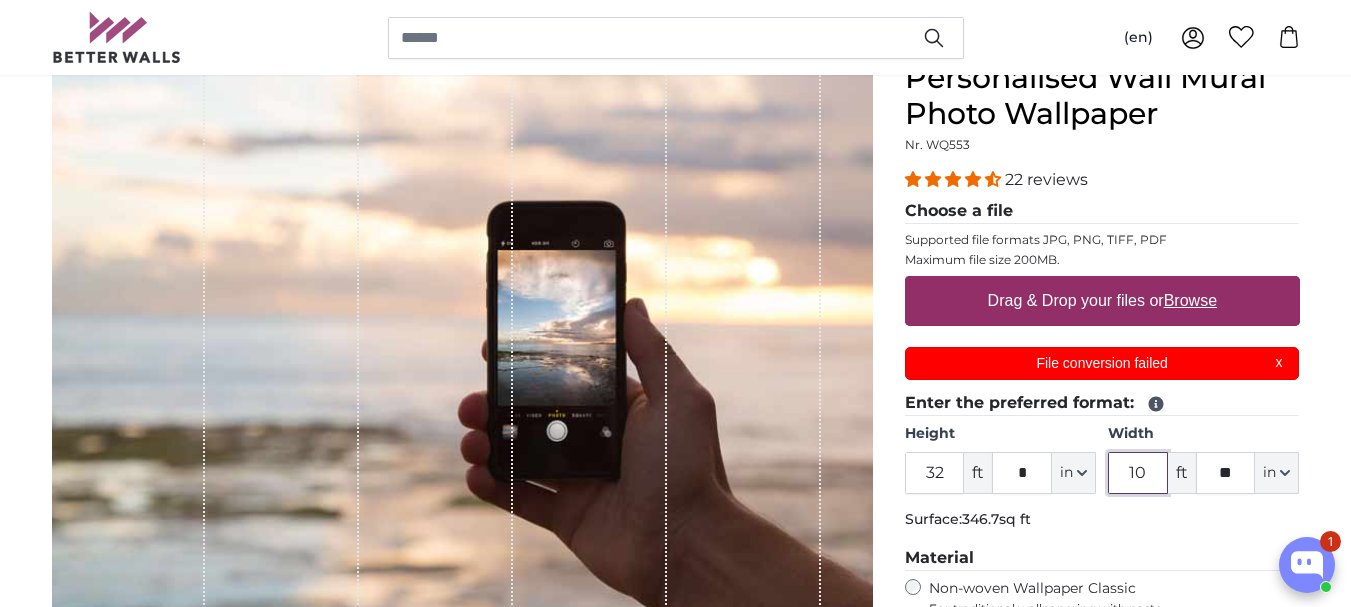 drag, startPoint x: 1148, startPoint y: 471, endPoint x: 1128, endPoint y: 479, distance: 21.540659 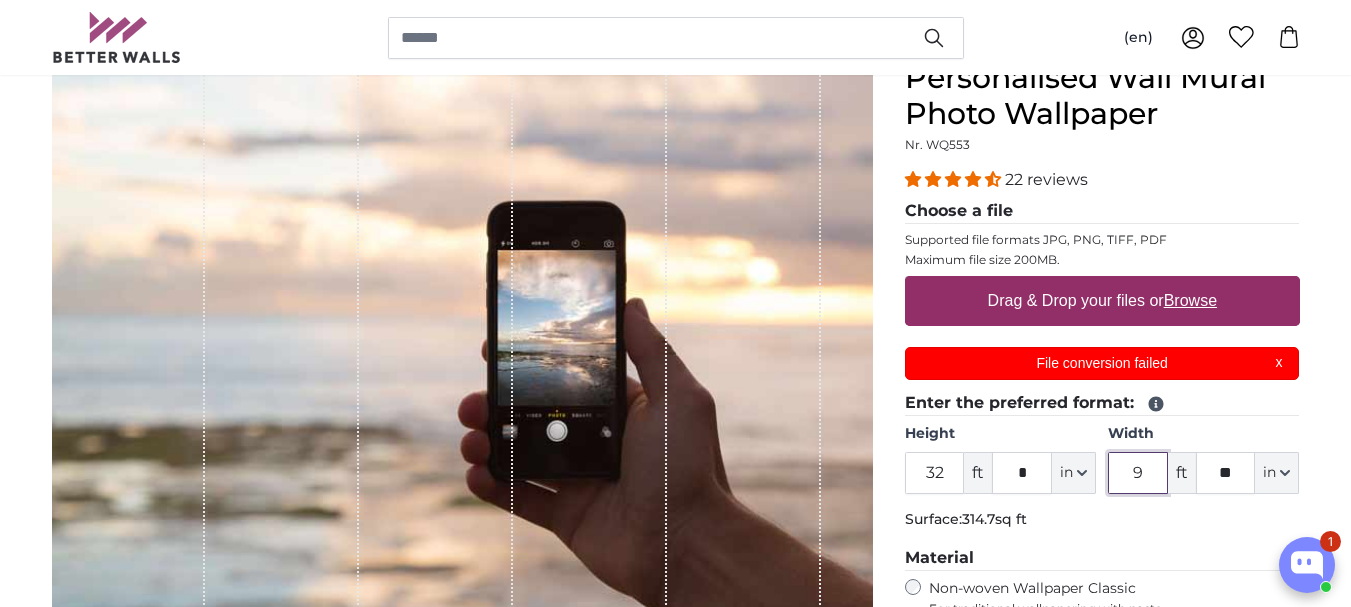 type on "9" 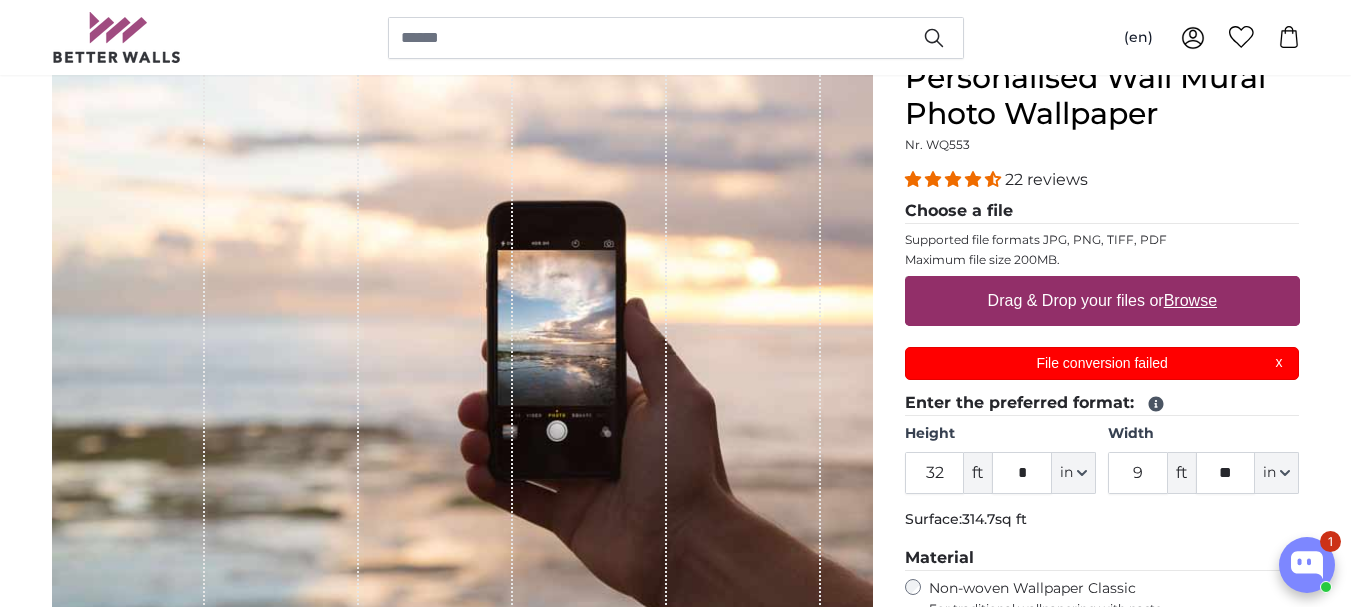 click on "File conversion failed" at bounding box center (1102, 363) 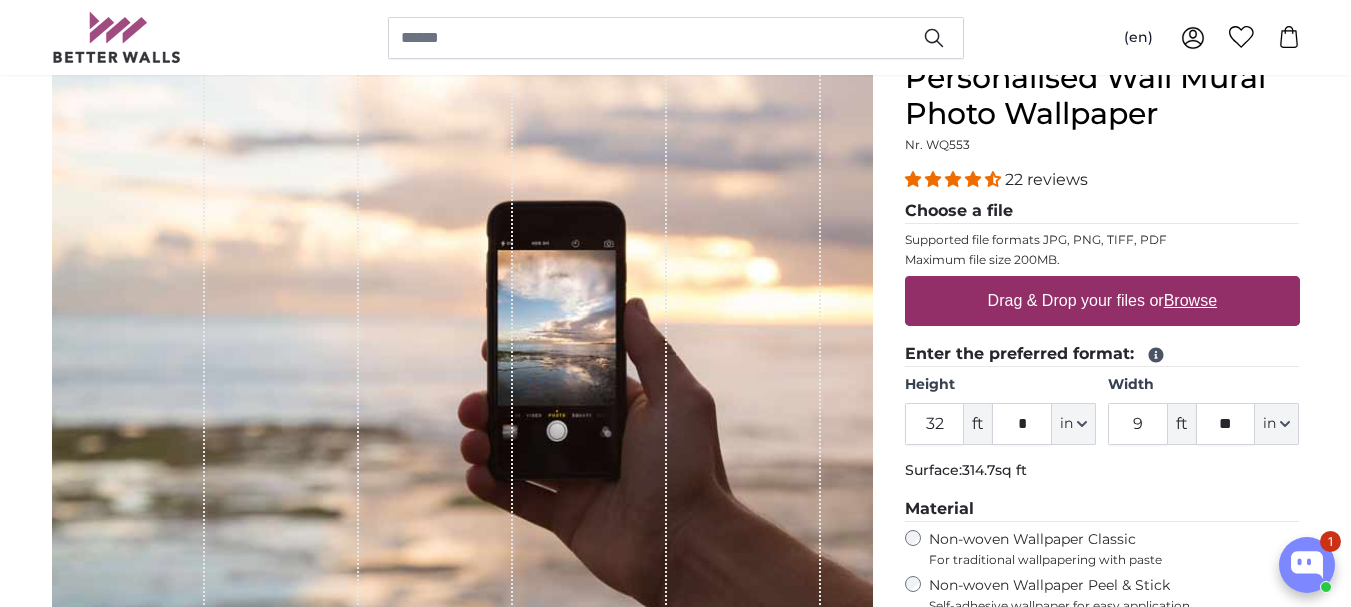 click on "Drag & Drop your files or  Browse" at bounding box center (1101, 301) 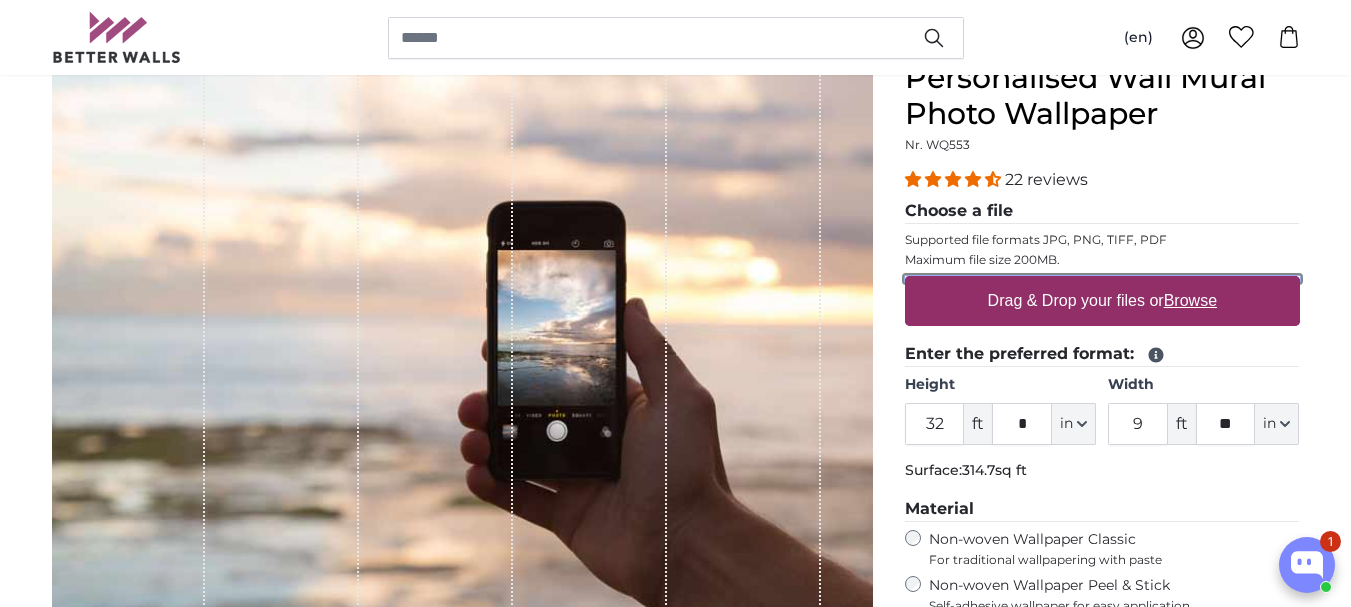 click on "Drag & Drop your files or  Browse" at bounding box center [1102, 279] 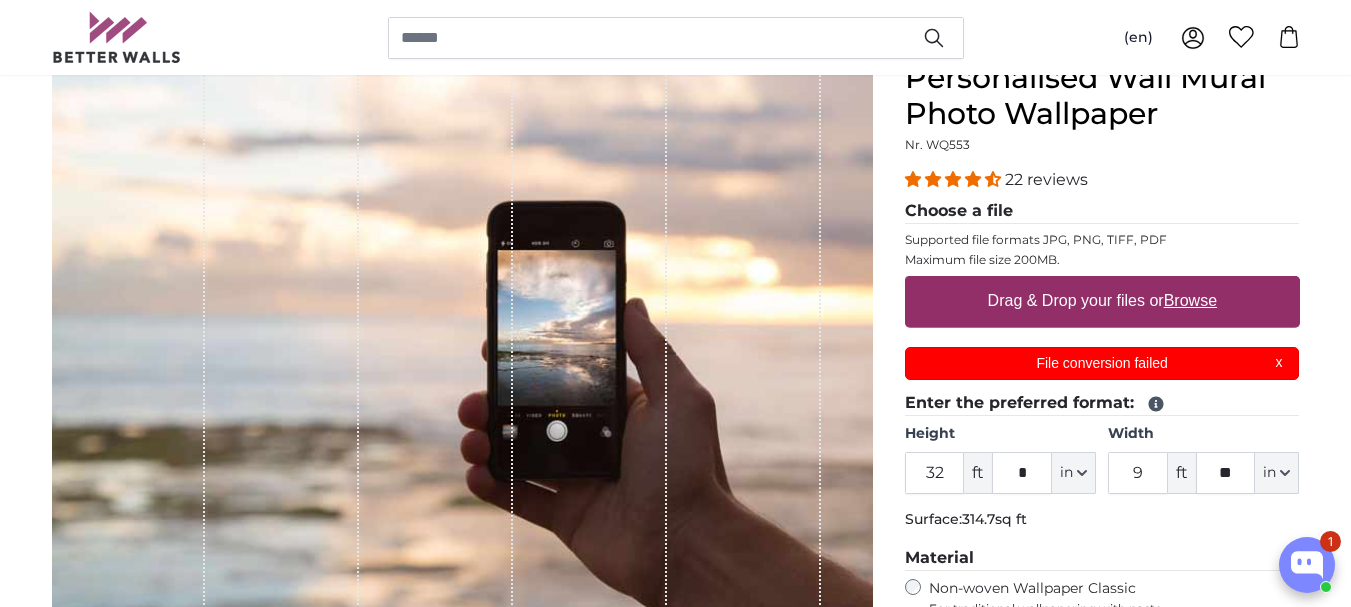 scroll, scrollTop: 0, scrollLeft: 0, axis: both 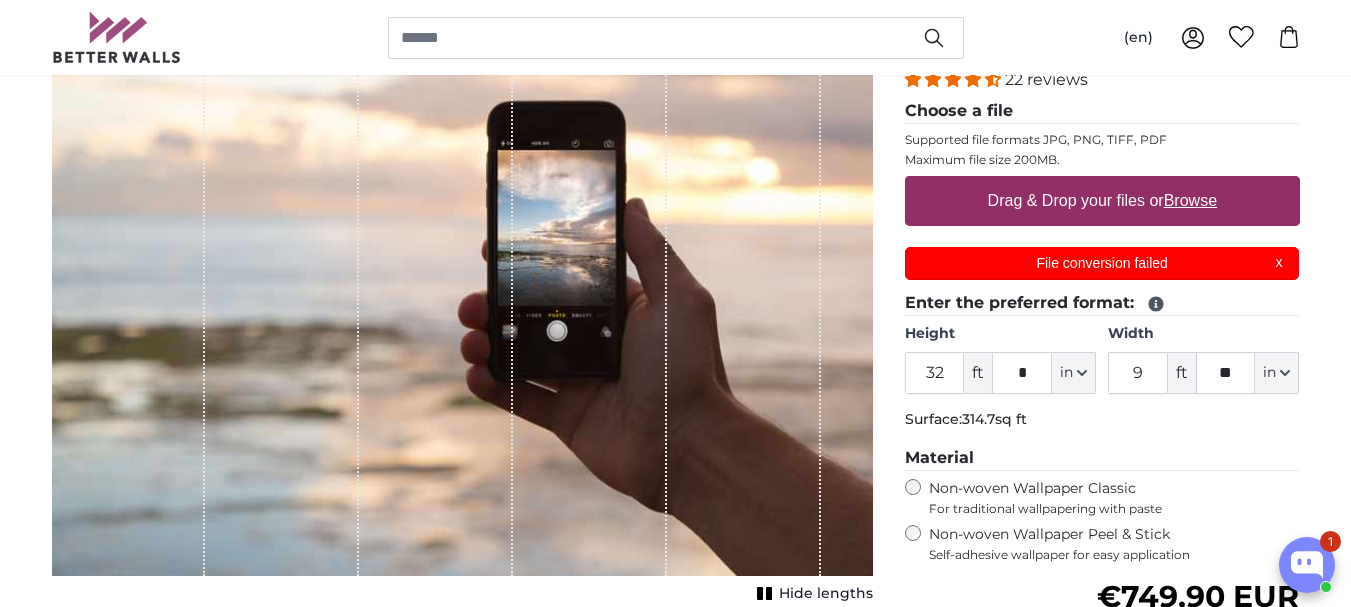 click on "File conversion failed X" at bounding box center [1102, 263] 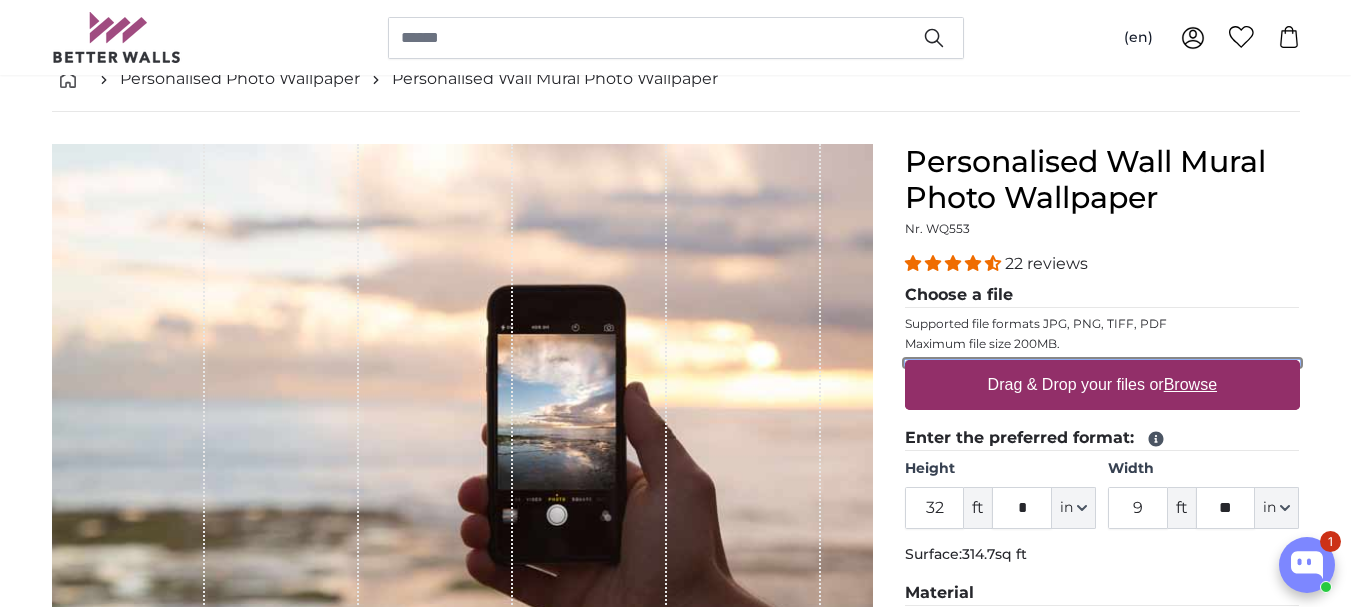 scroll, scrollTop: 100, scrollLeft: 0, axis: vertical 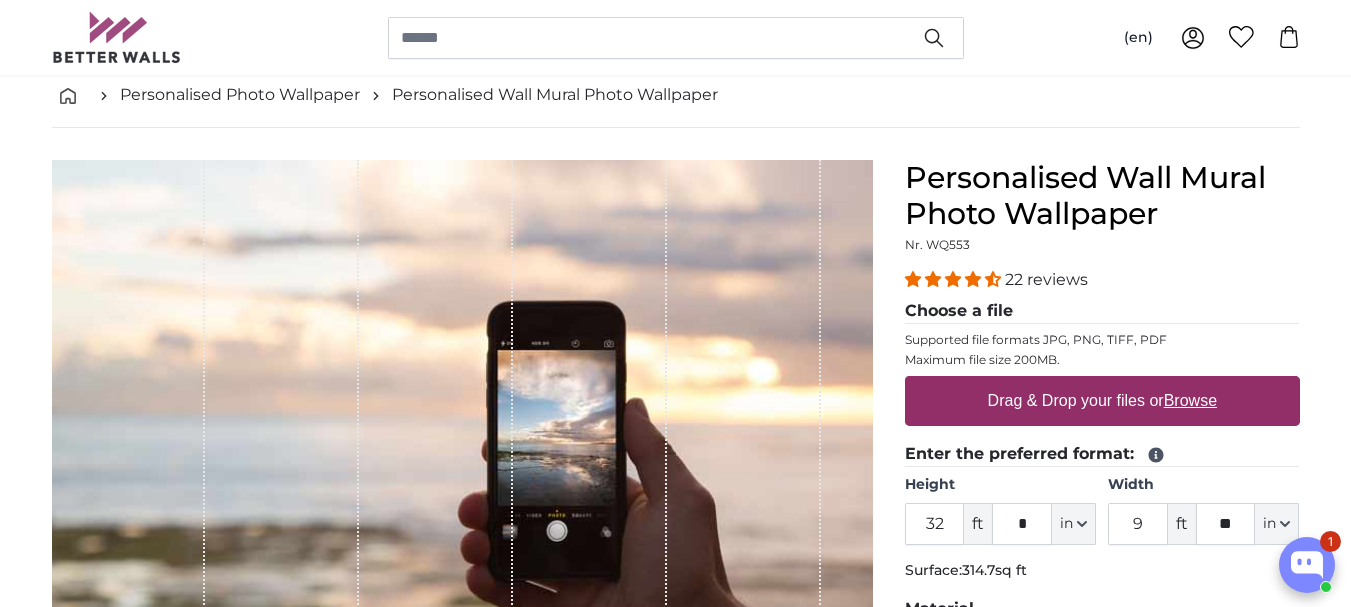 click on "Drag & Drop your files or  Browse" at bounding box center [1101, 401] 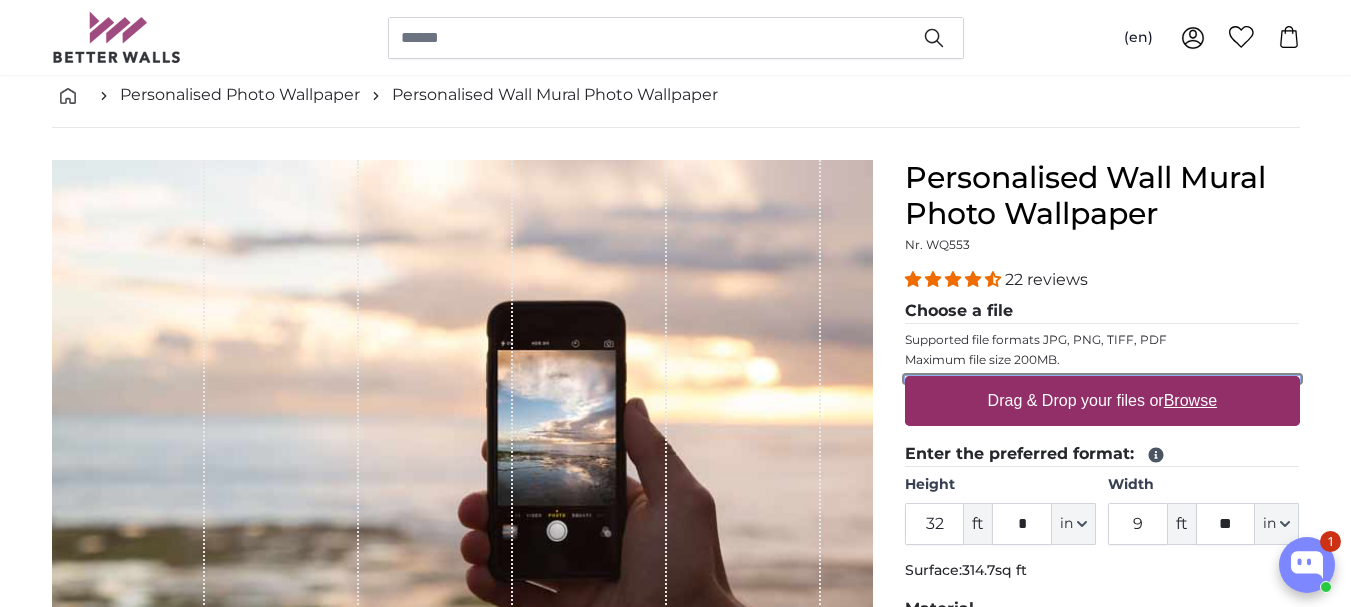 click on "Drag & Drop your files or  Browse" at bounding box center (1102, 379) 